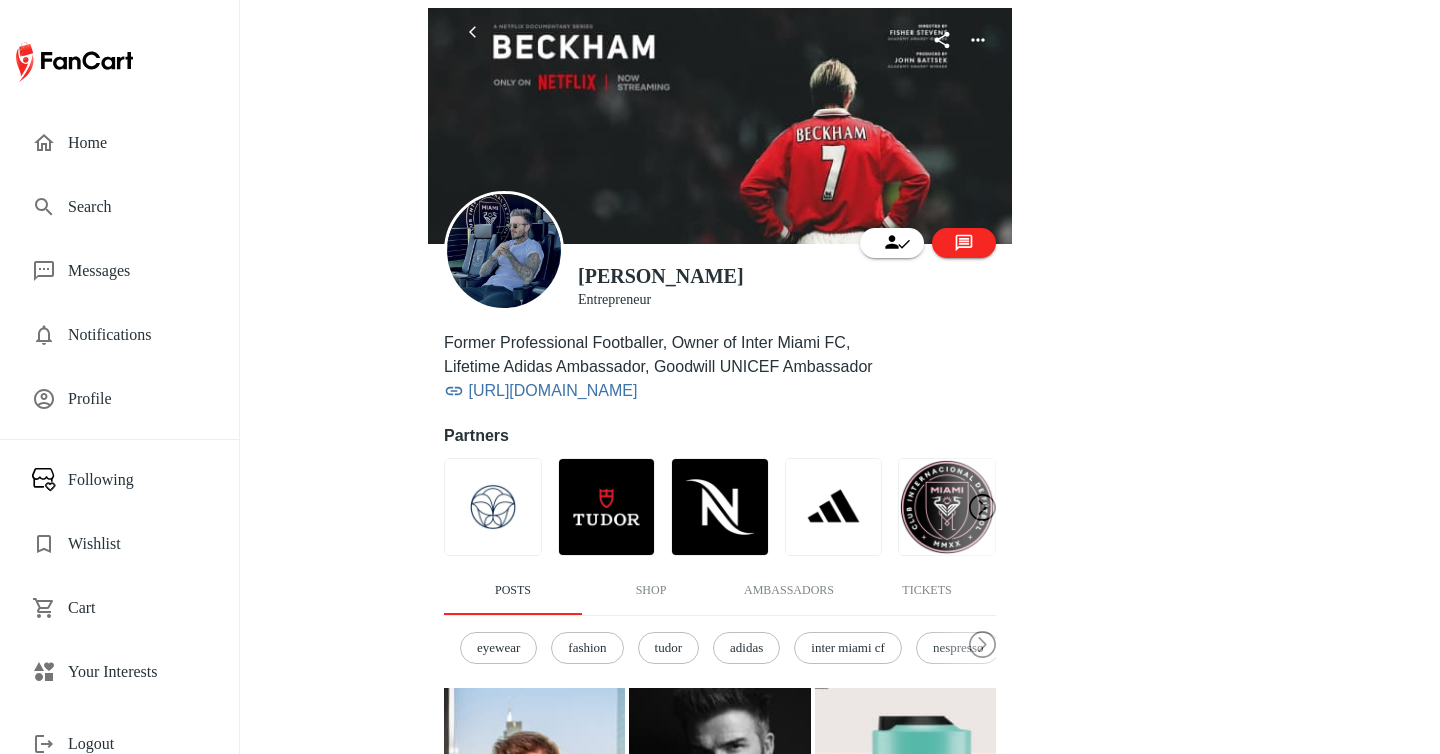 scroll, scrollTop: 0, scrollLeft: 0, axis: both 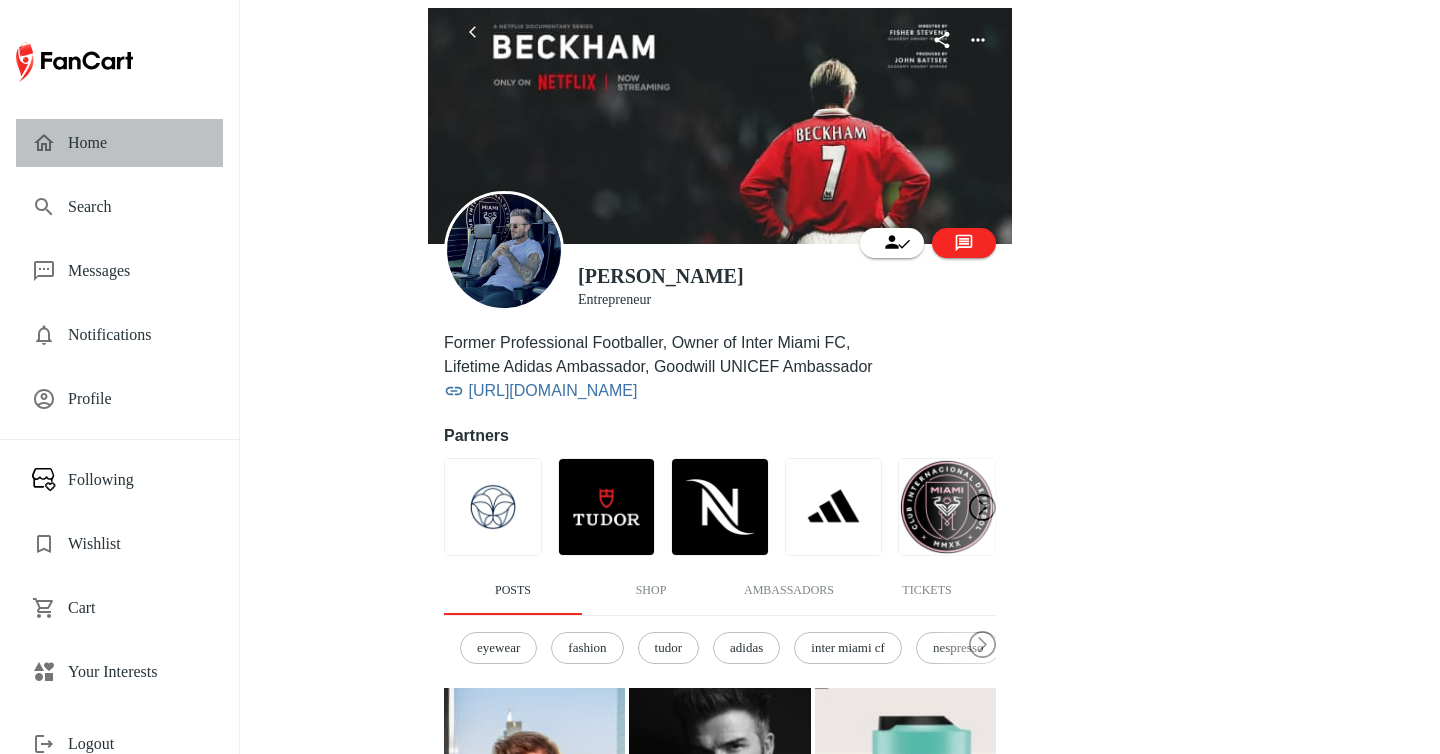 click on "Home" at bounding box center (137, 143) 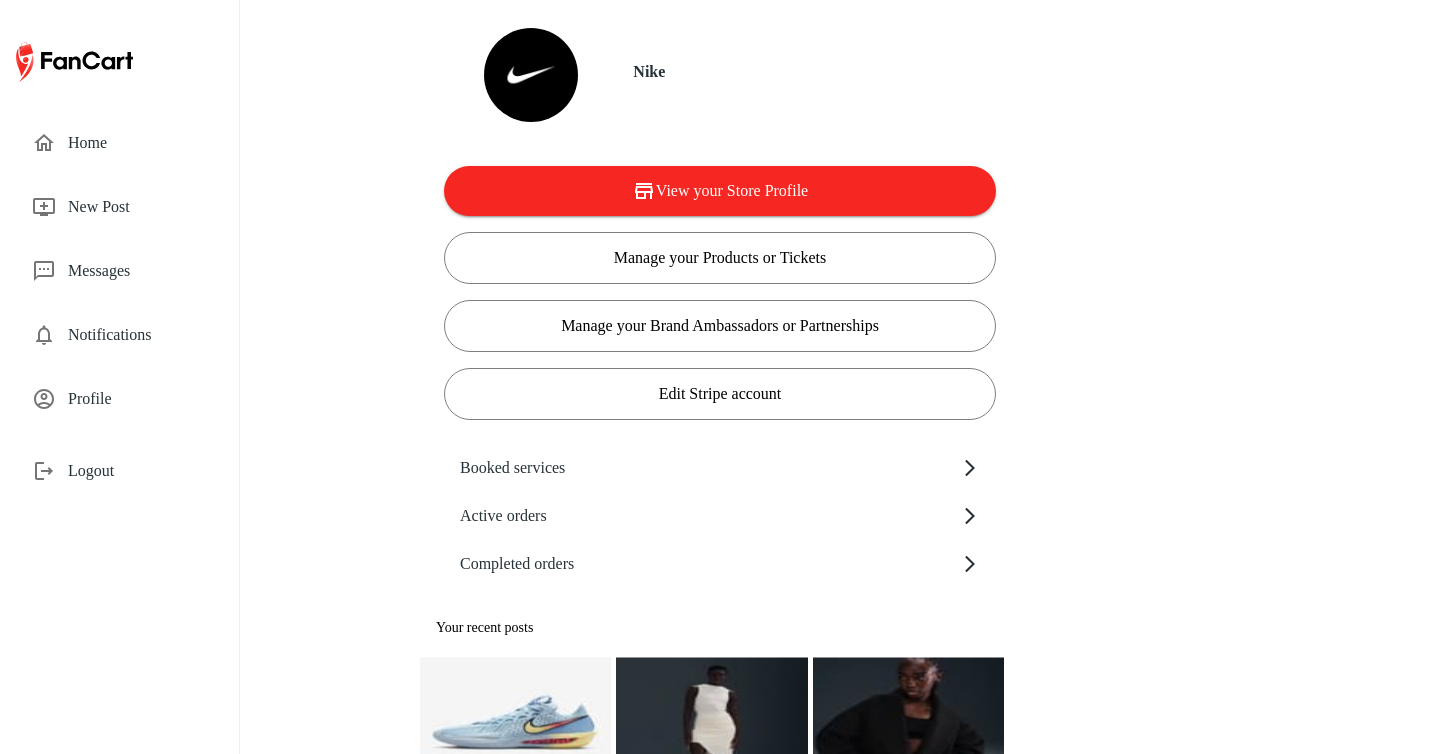 click on "Profile" at bounding box center [137, 399] 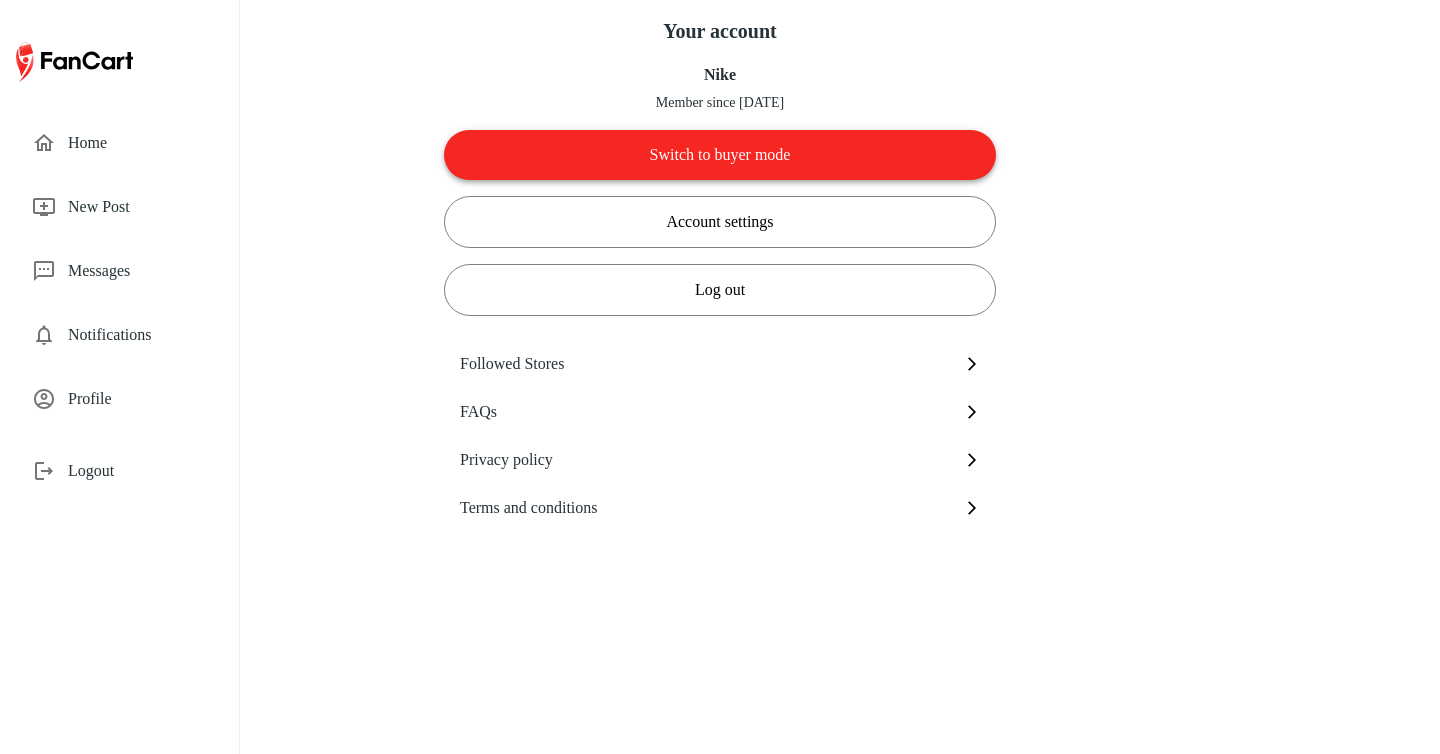 click on "Switch to buyer mode" at bounding box center [720, 155] 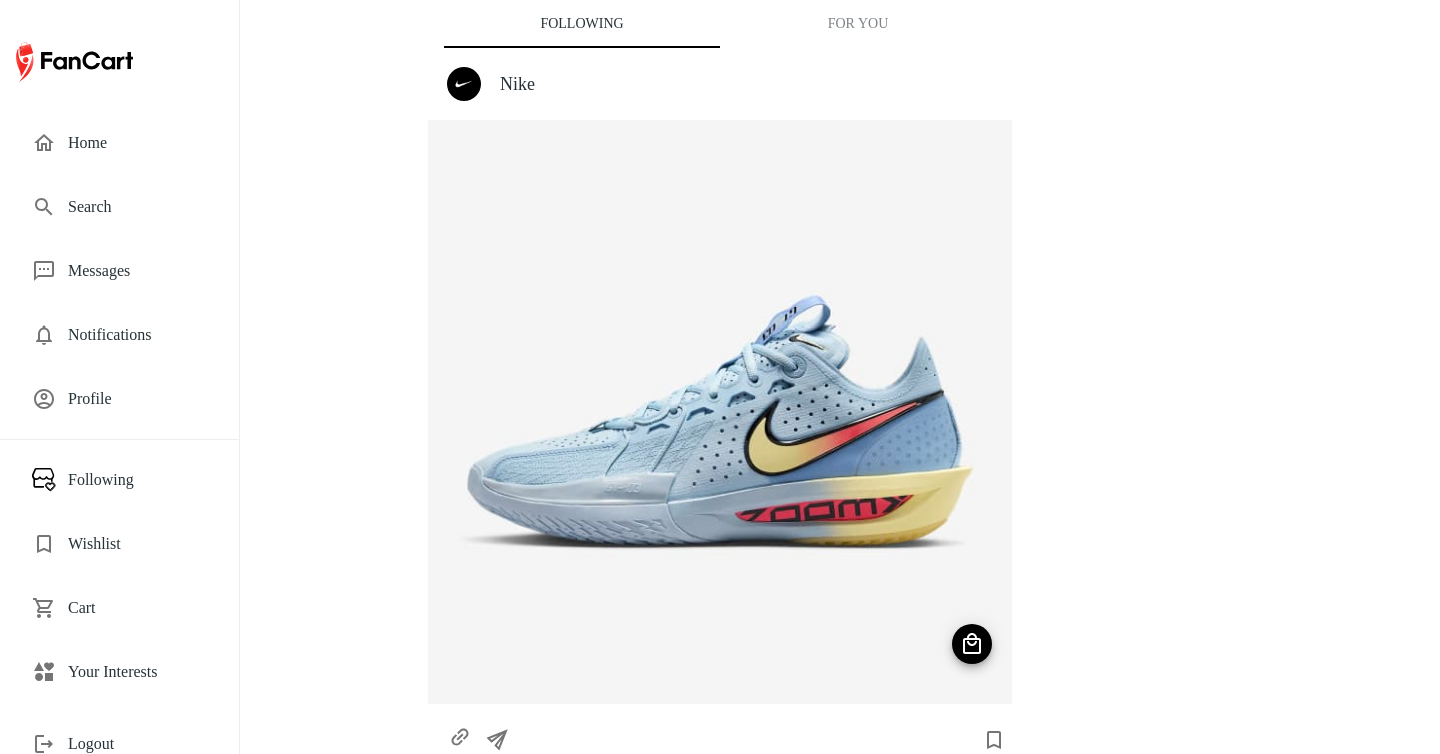 click on "Nike" at bounding box center [748, 84] 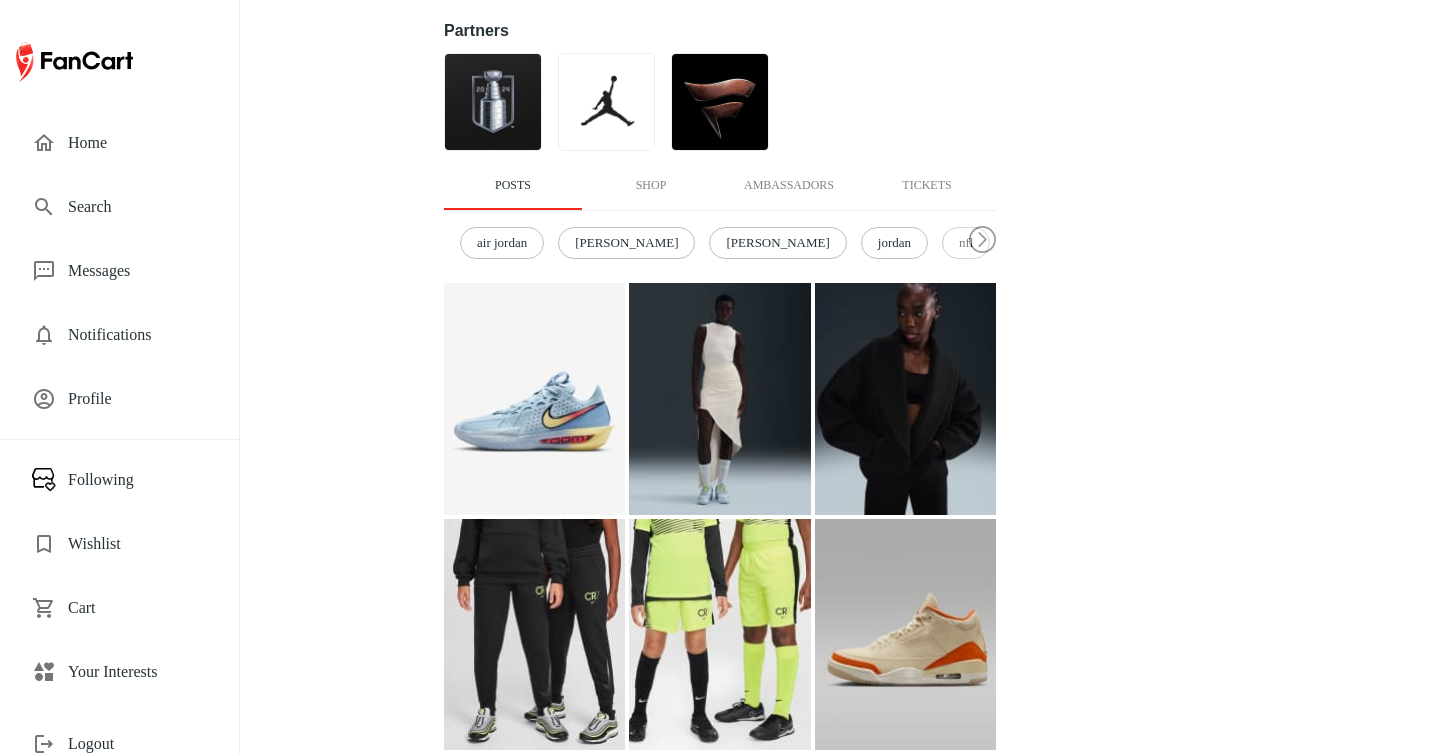 scroll, scrollTop: 428, scrollLeft: 0, axis: vertical 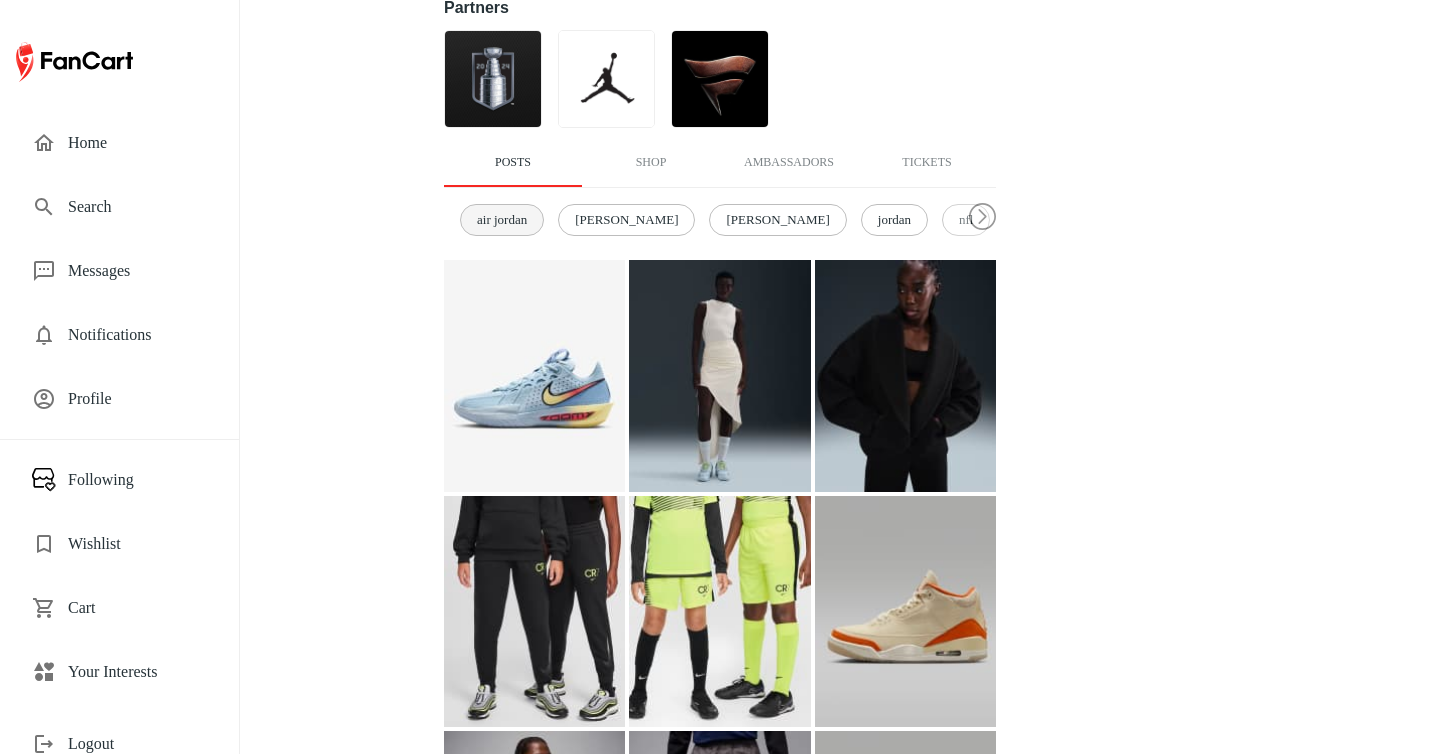 click on "air jordan" at bounding box center [502, 220] 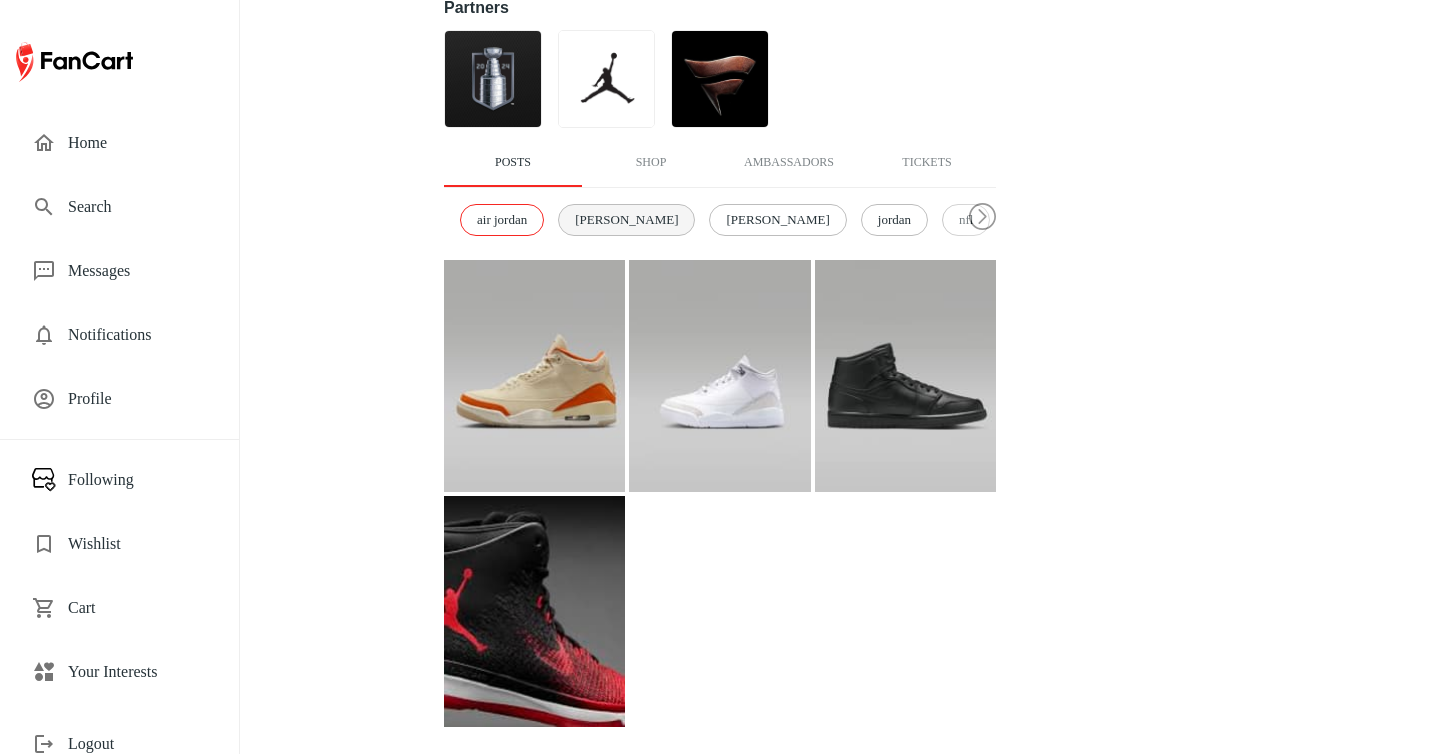 click on "[PERSON_NAME]" at bounding box center [626, 220] 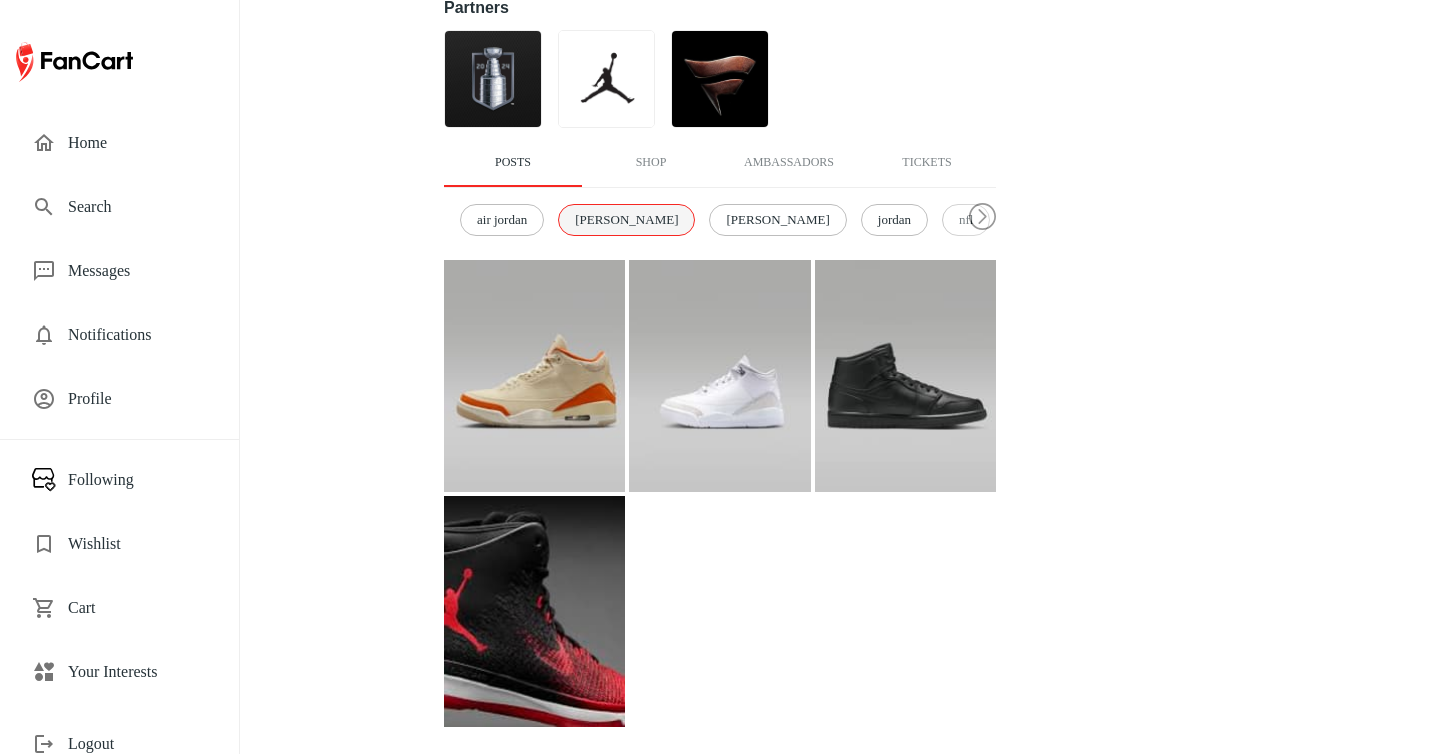 scroll, scrollTop: 245, scrollLeft: 0, axis: vertical 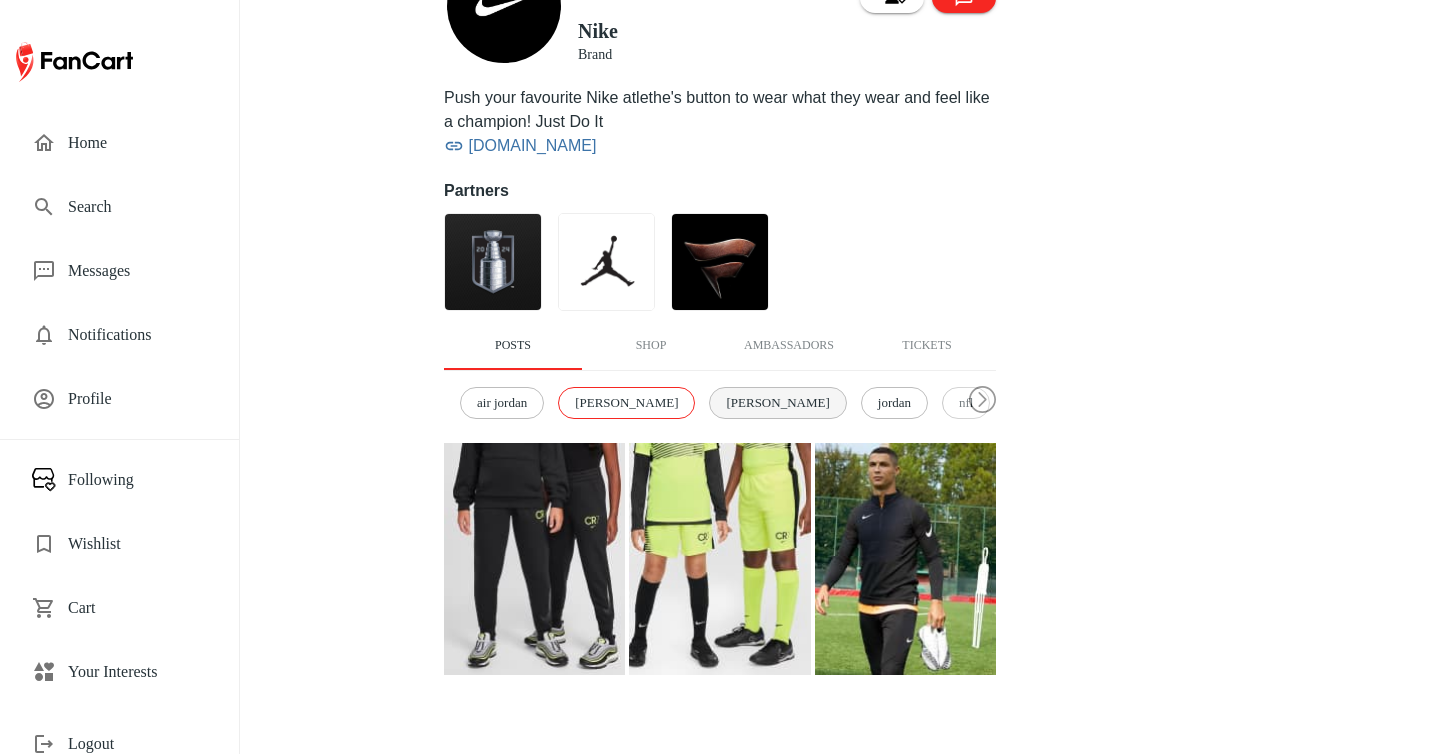 click on "serena williams" at bounding box center (777, 403) 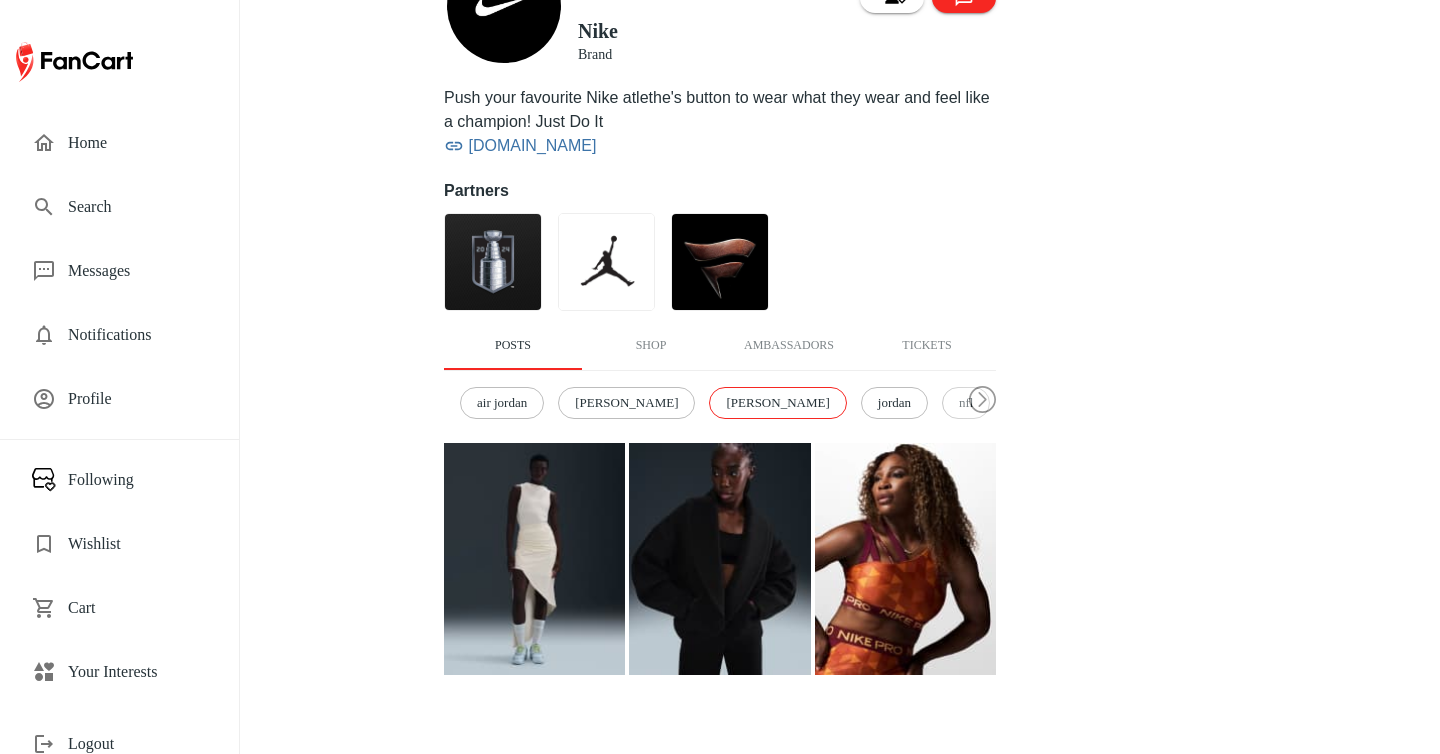 click on "air jordan ronaldo serena williams jordan nfl shoes athletes soccer basketball liverpool tiger woods giannis lauren james womens sale sports" at bounding box center [720, 403] 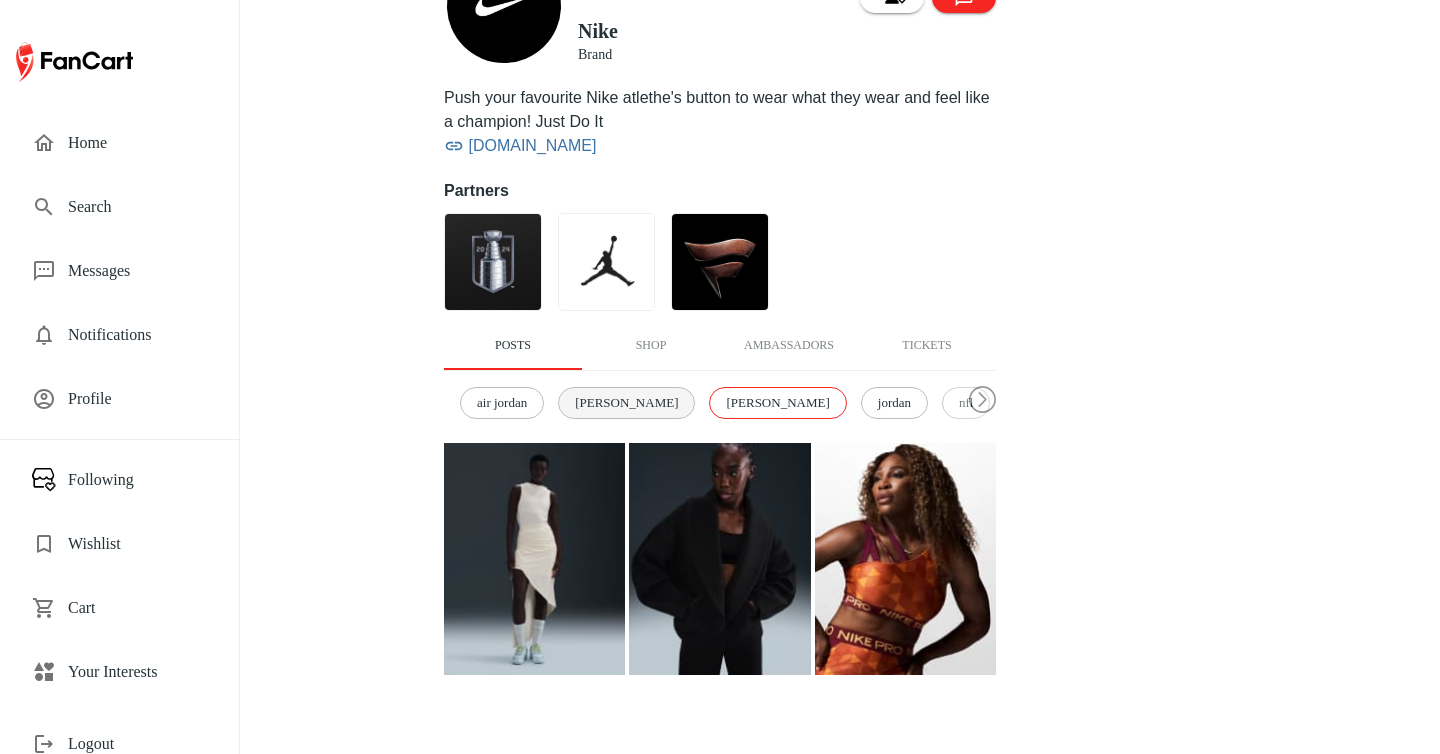 scroll, scrollTop: 0, scrollLeft: 0, axis: both 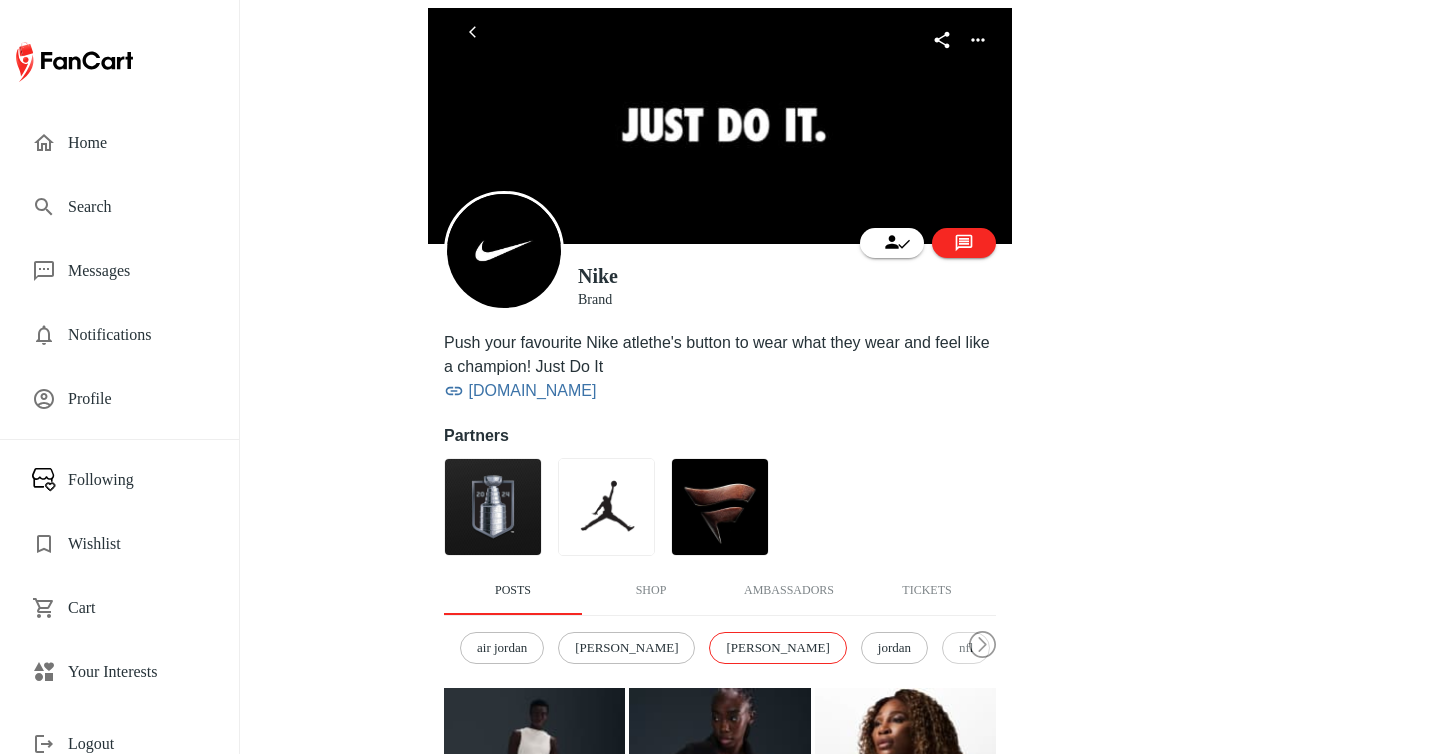 click on "Home" at bounding box center (137, 143) 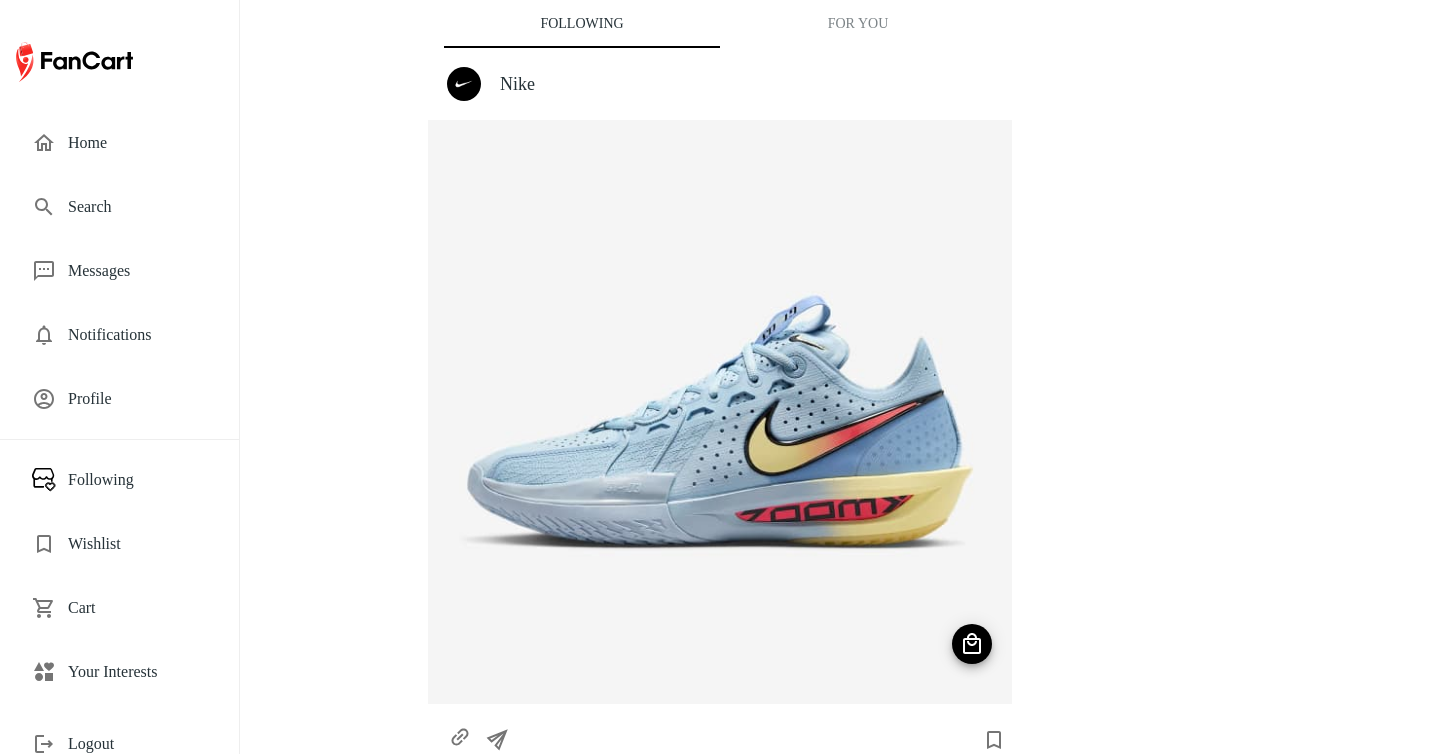 click on "Nike" at bounding box center (748, 84) 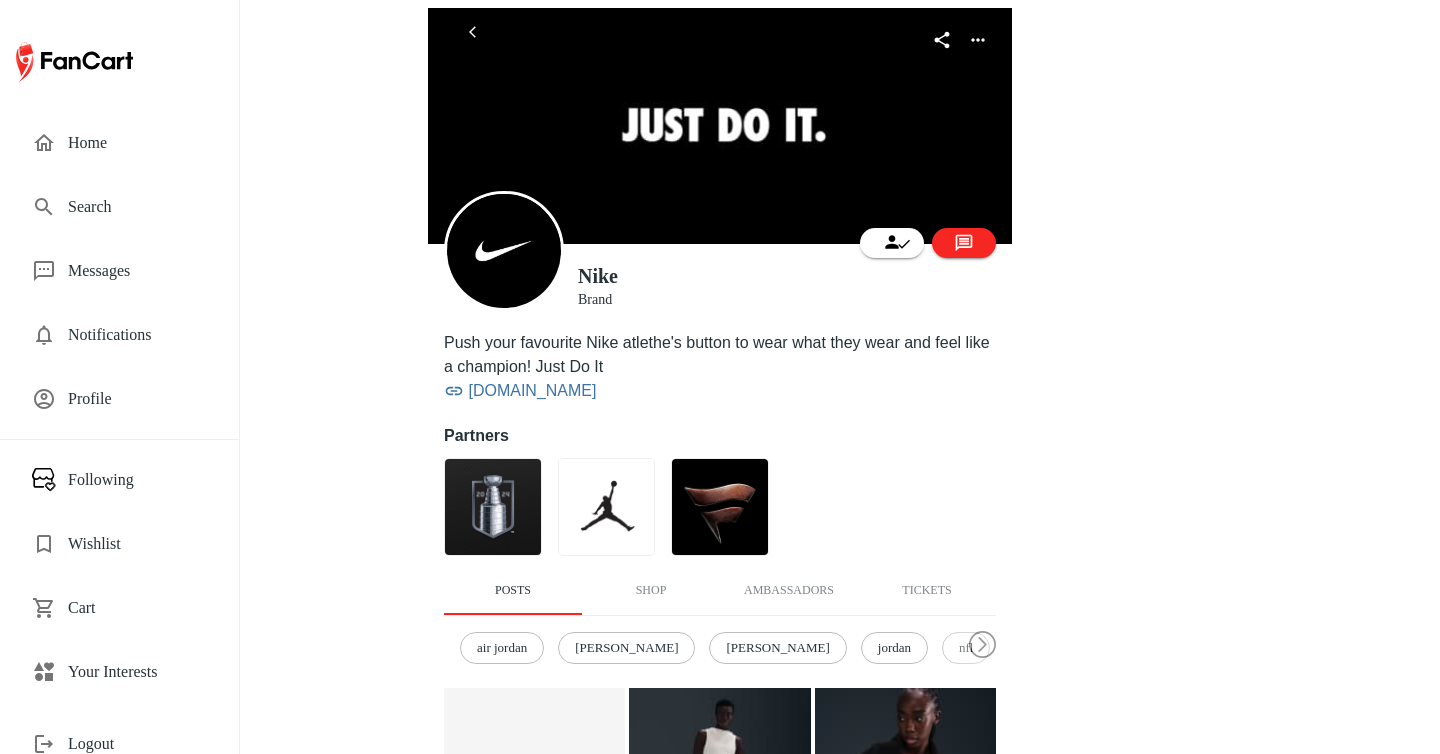 click at bounding box center [720, 510] 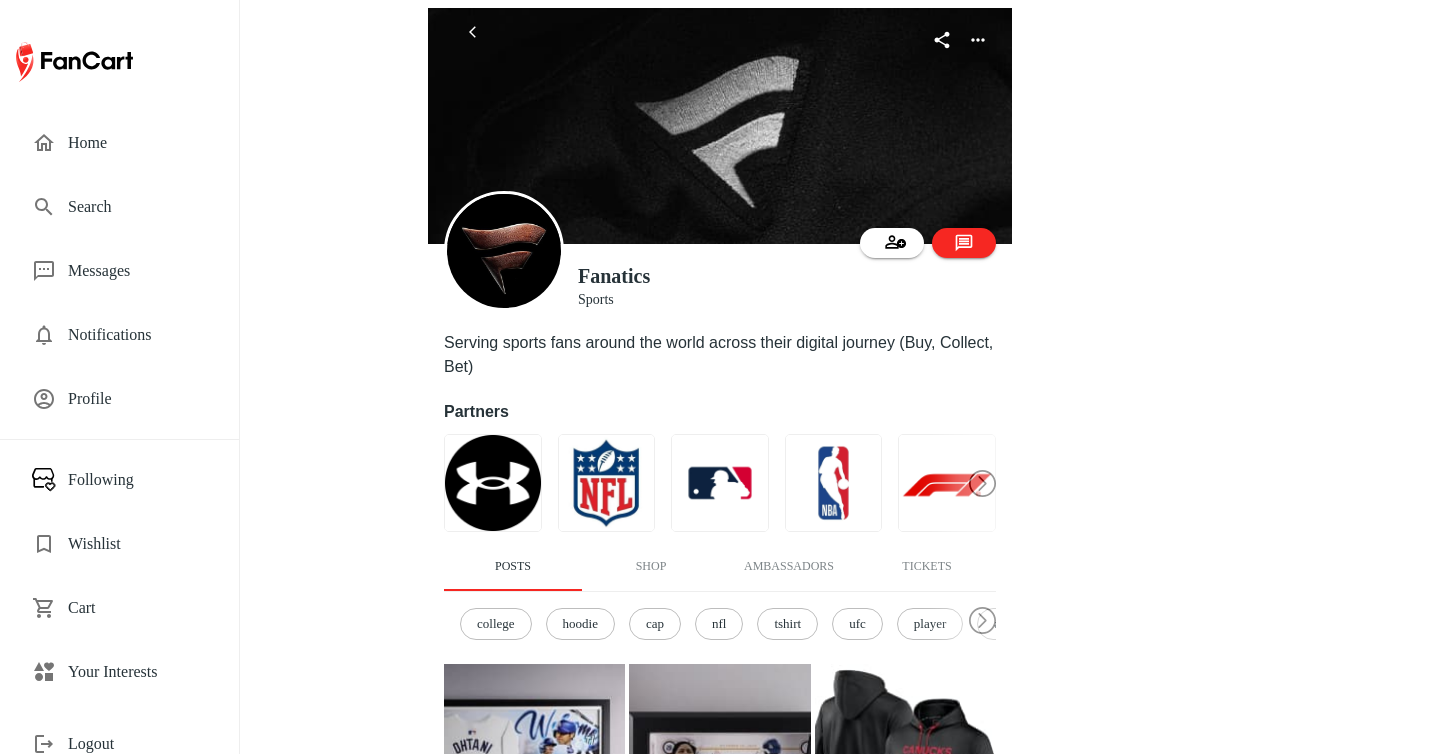 click on "Home" at bounding box center (137, 143) 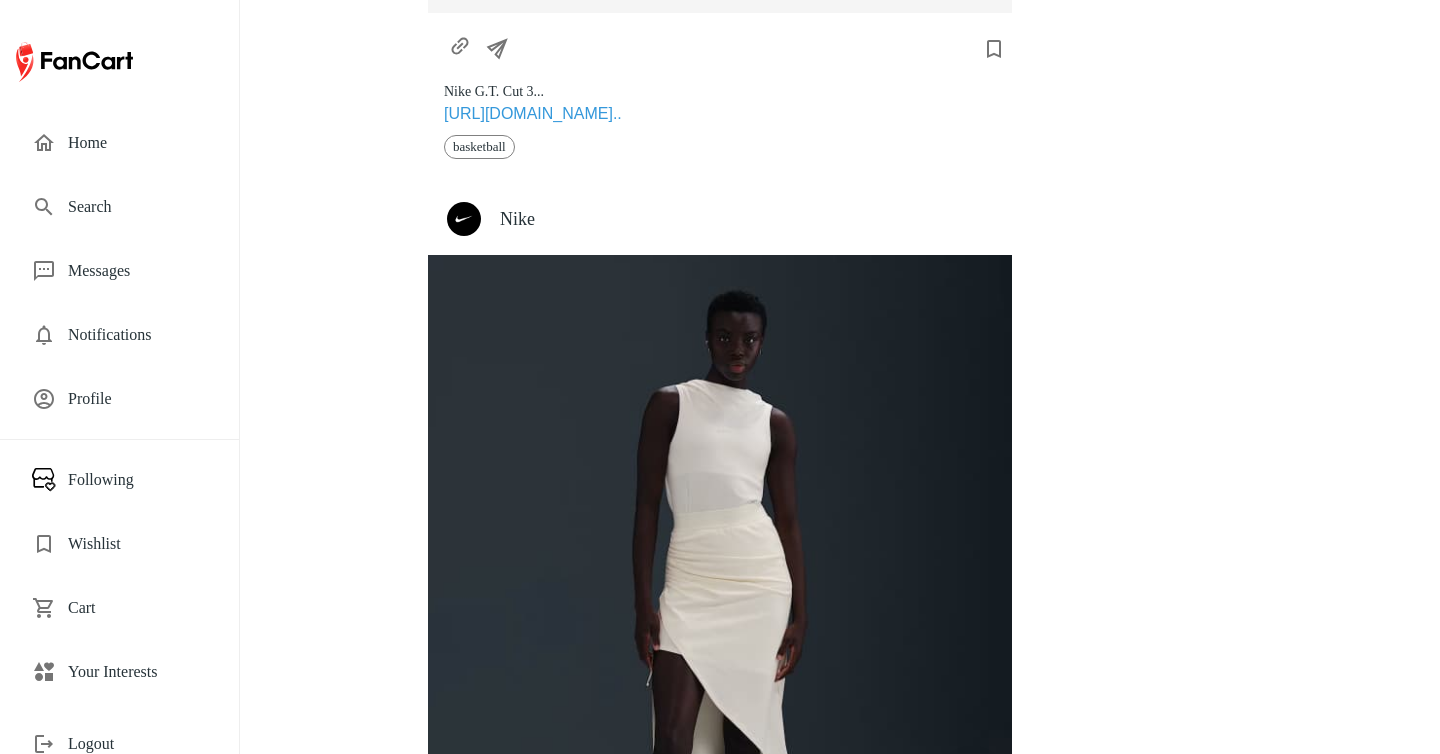 scroll, scrollTop: 0, scrollLeft: 0, axis: both 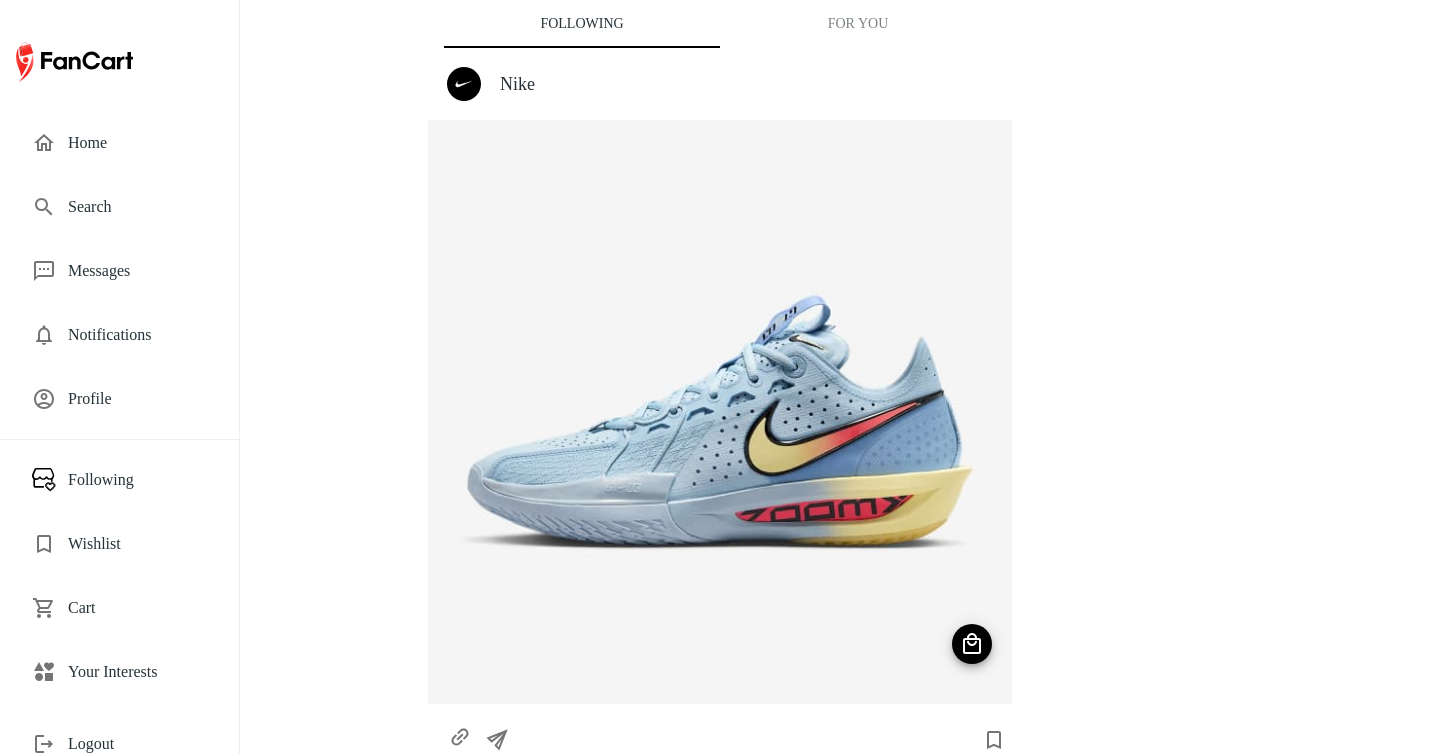 click on "Nike" at bounding box center [748, 84] 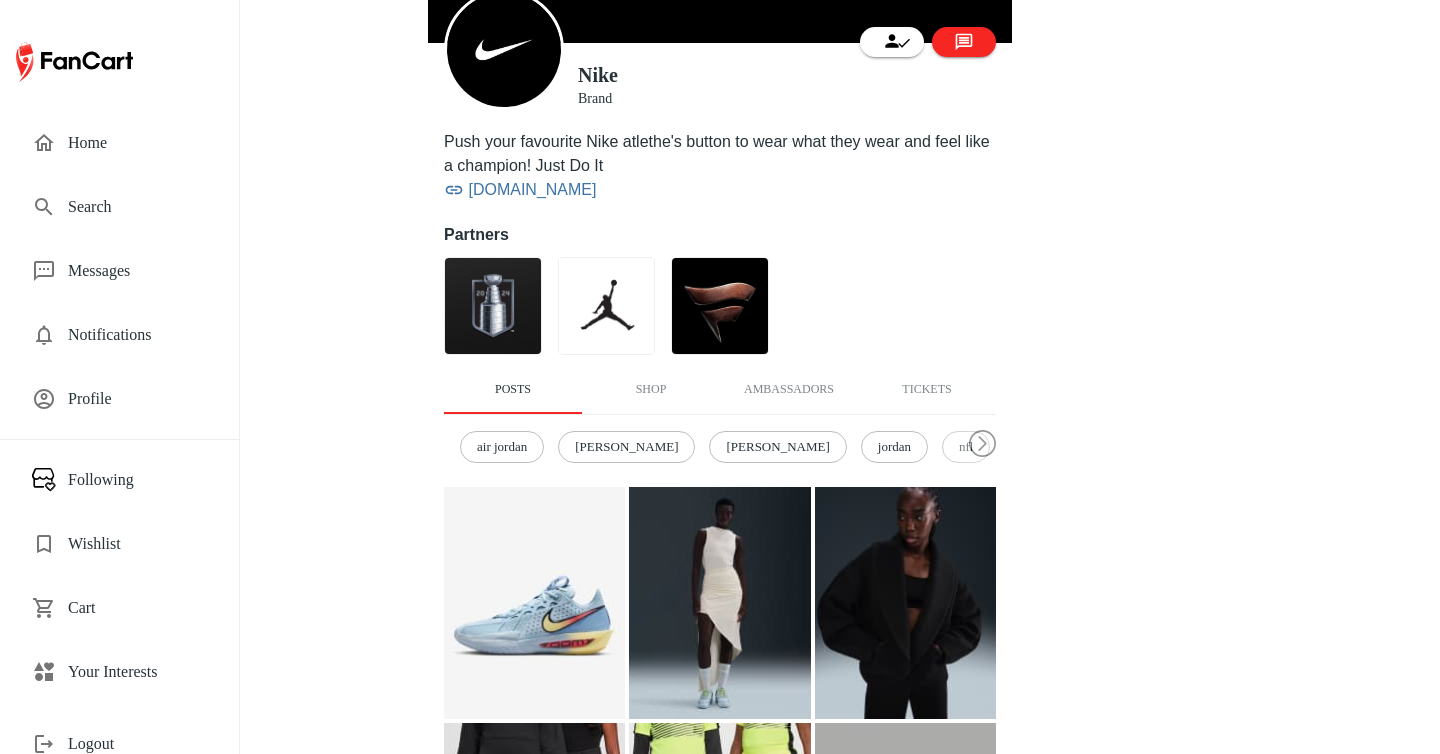 scroll, scrollTop: 237, scrollLeft: 0, axis: vertical 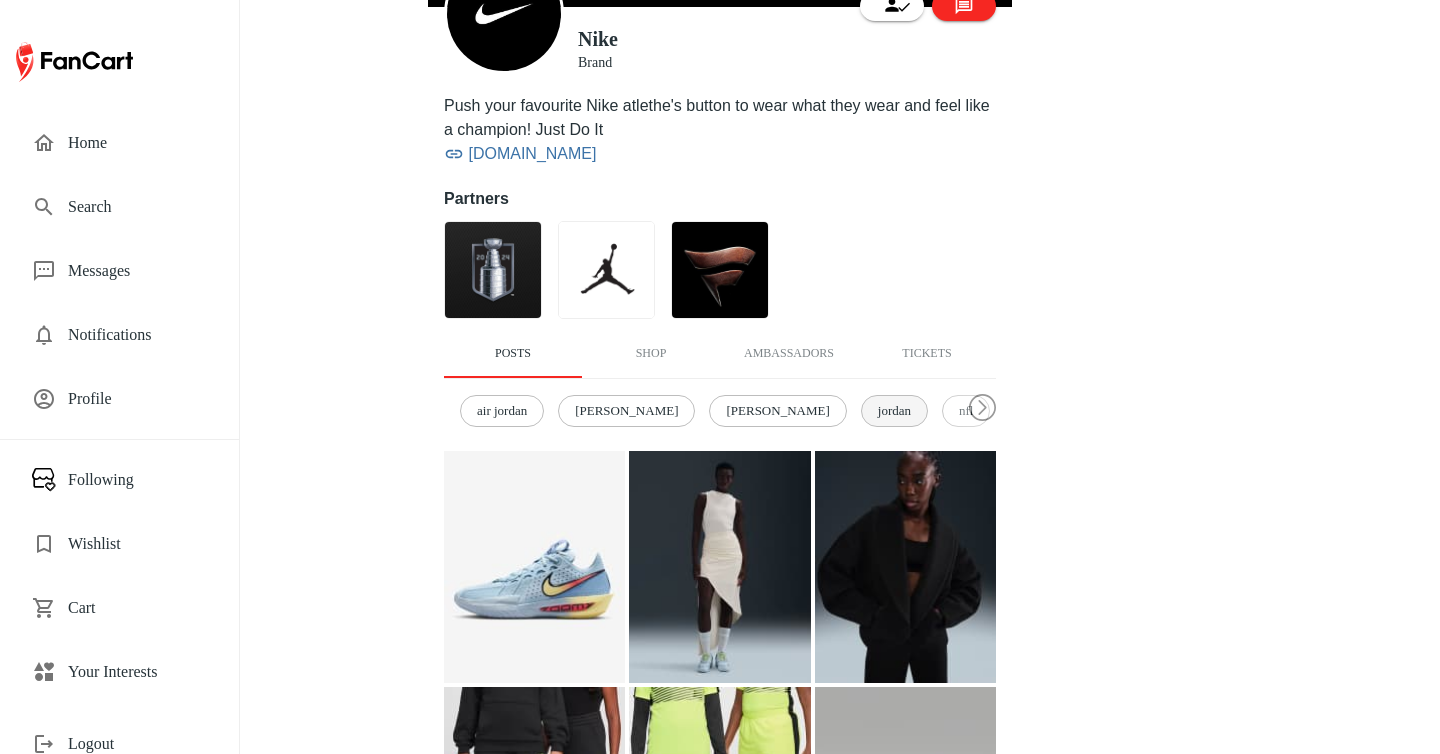 click on "jordan" at bounding box center (894, 411) 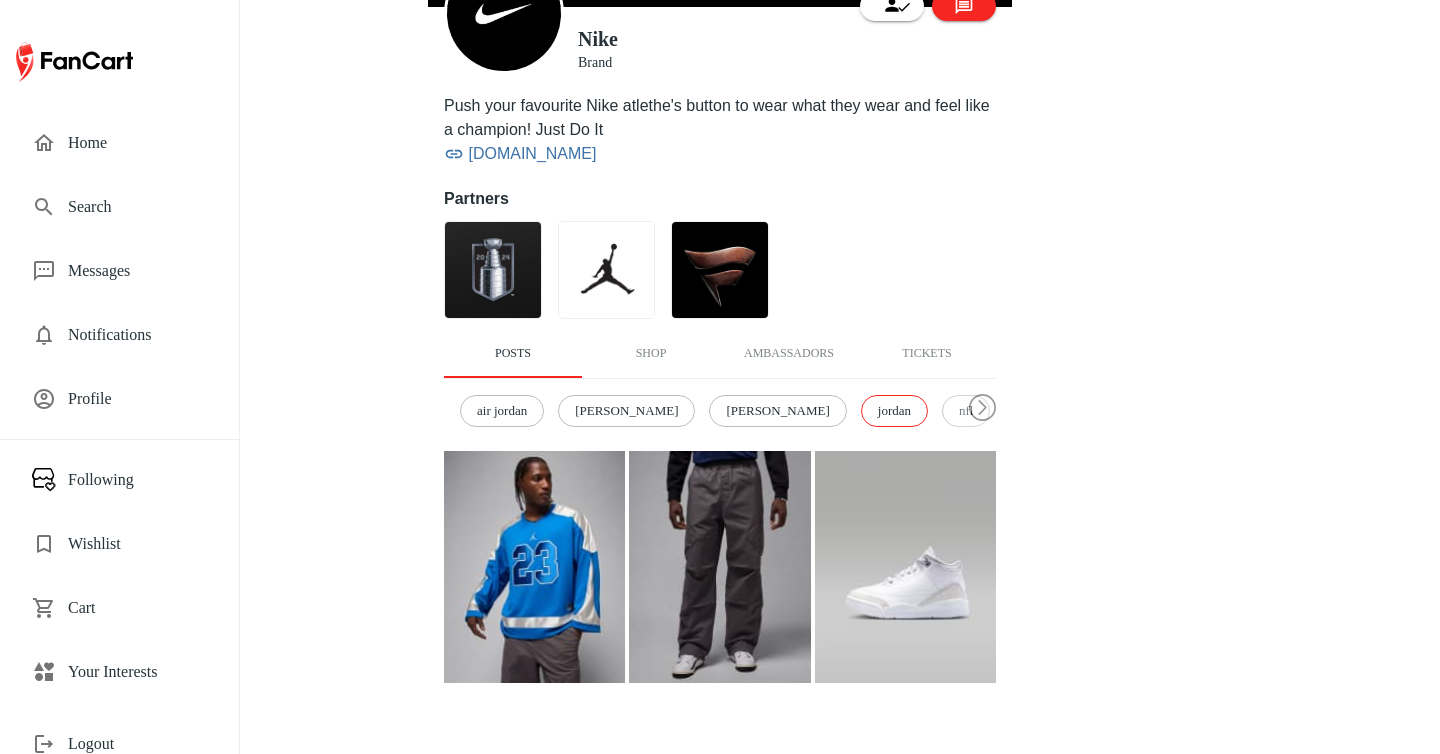 click at bounding box center [719, 567] 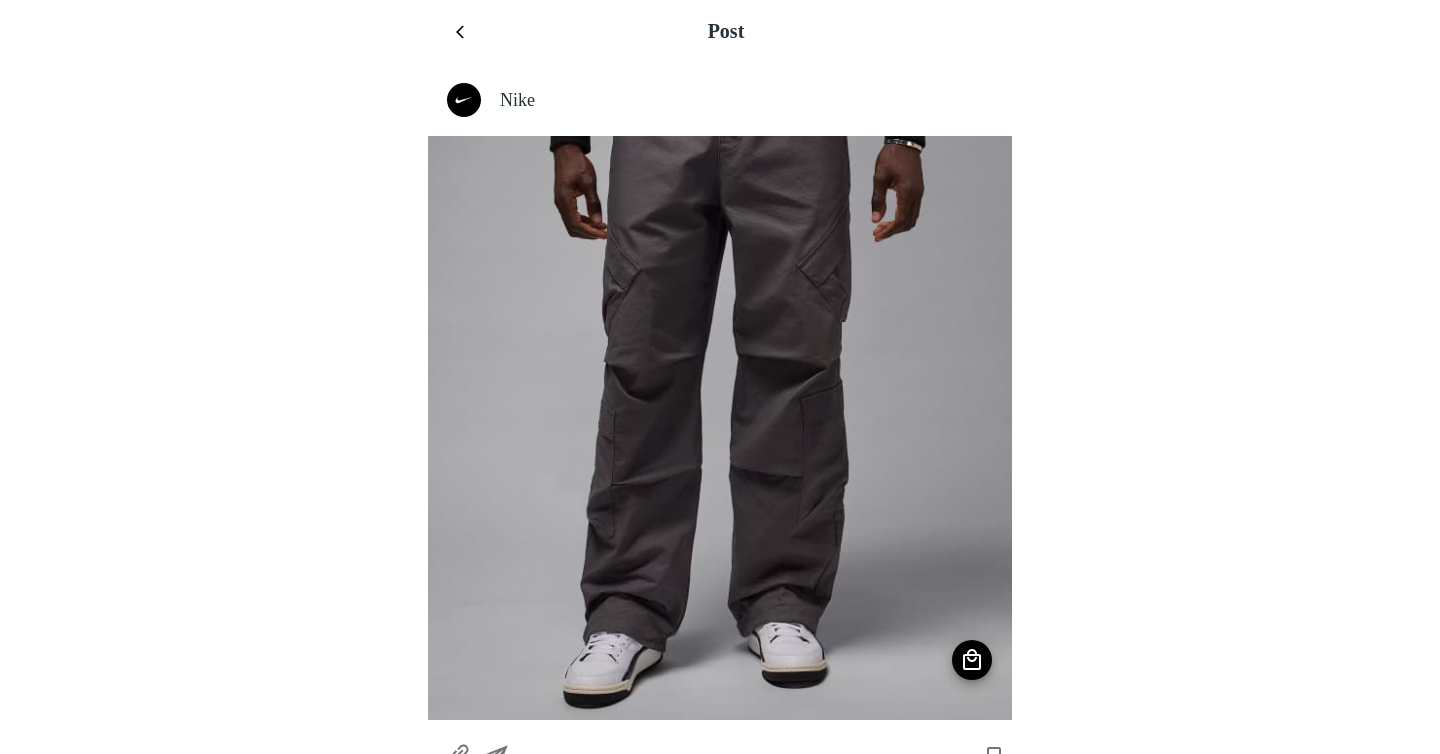 click on "Post" at bounding box center [728, 32] 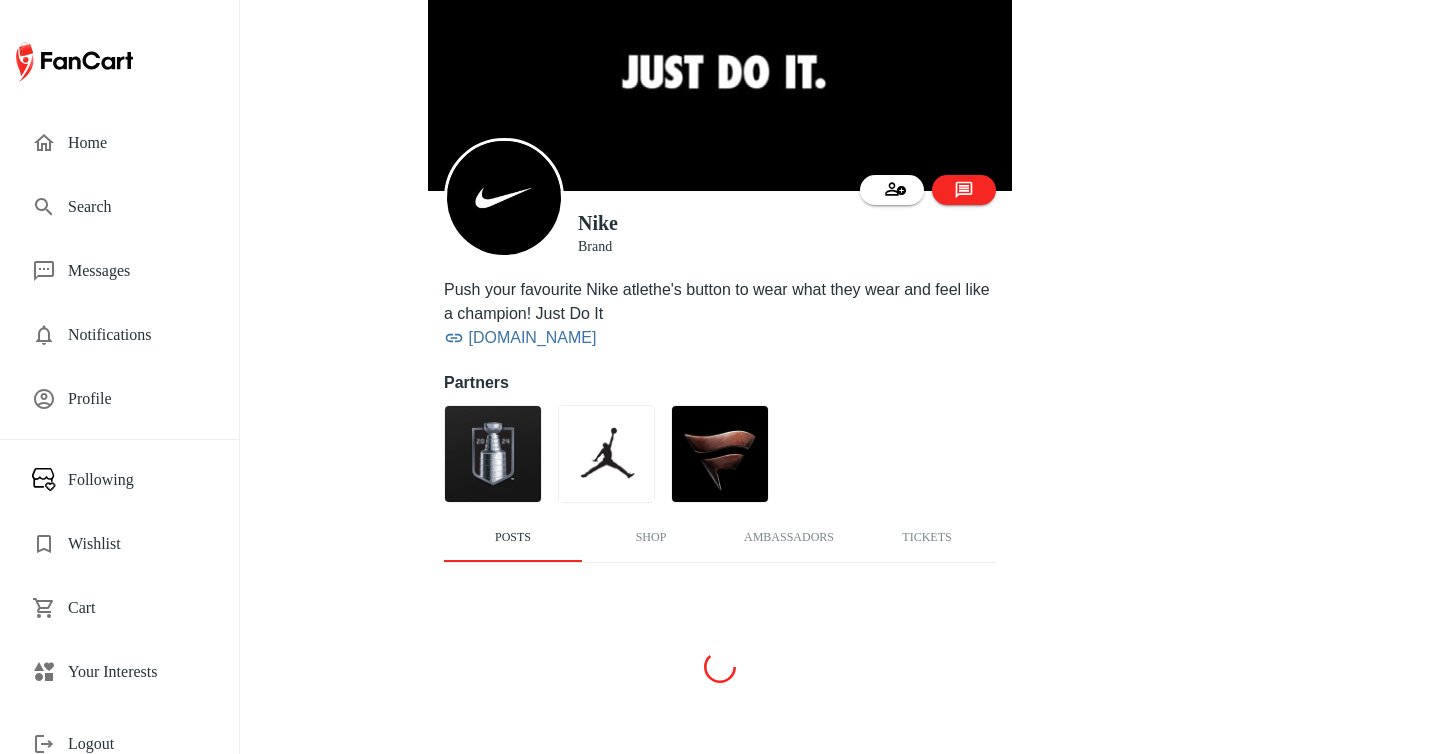 scroll, scrollTop: 0, scrollLeft: 0, axis: both 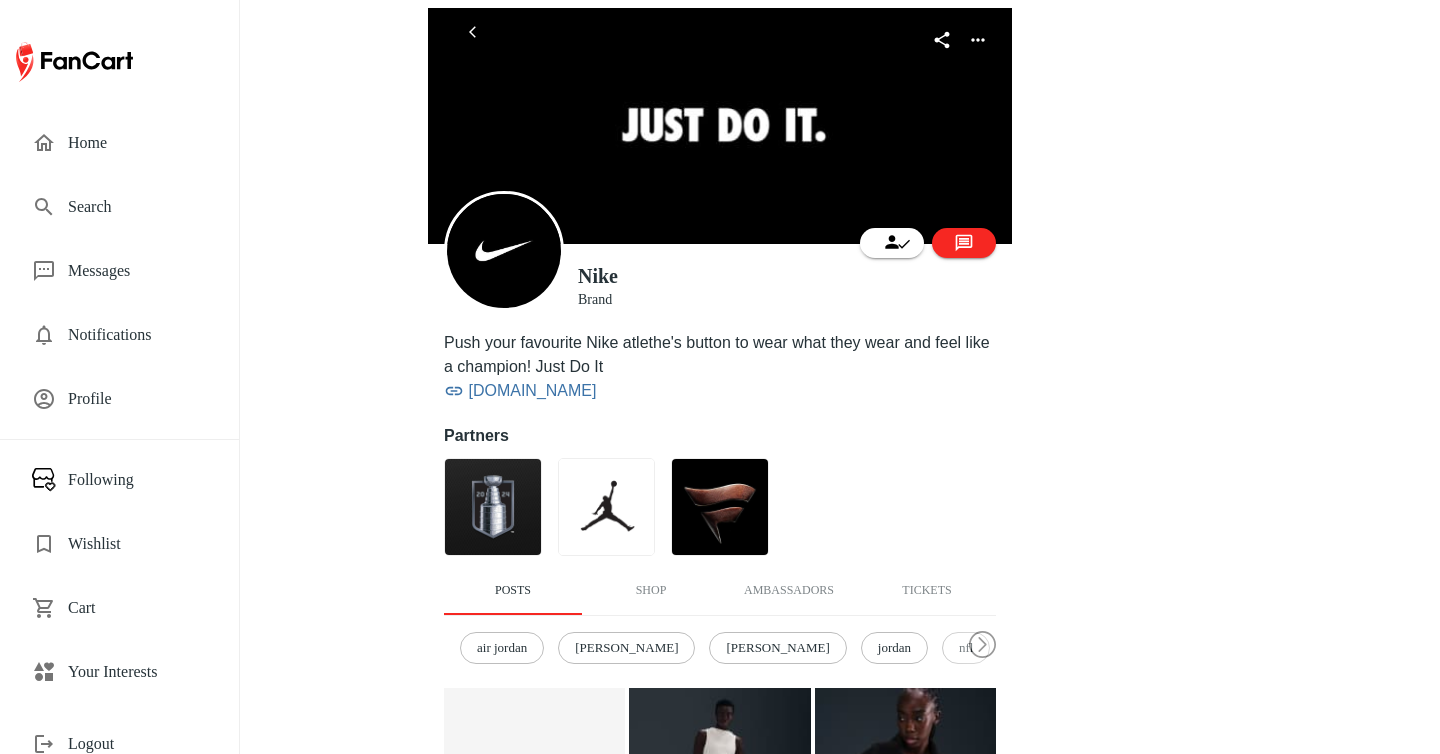 click on "Ambassadors" at bounding box center (789, 591) 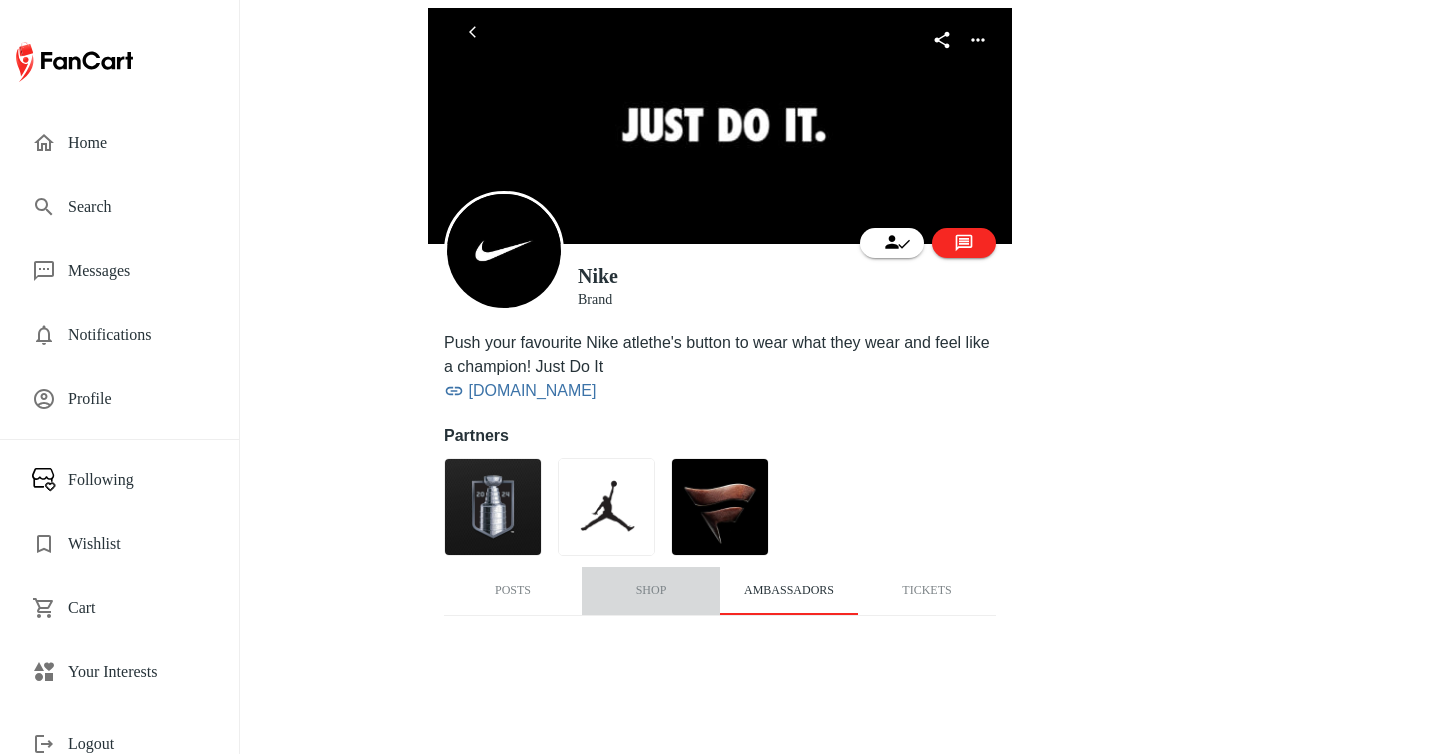 click on "Shop" at bounding box center (651, 591) 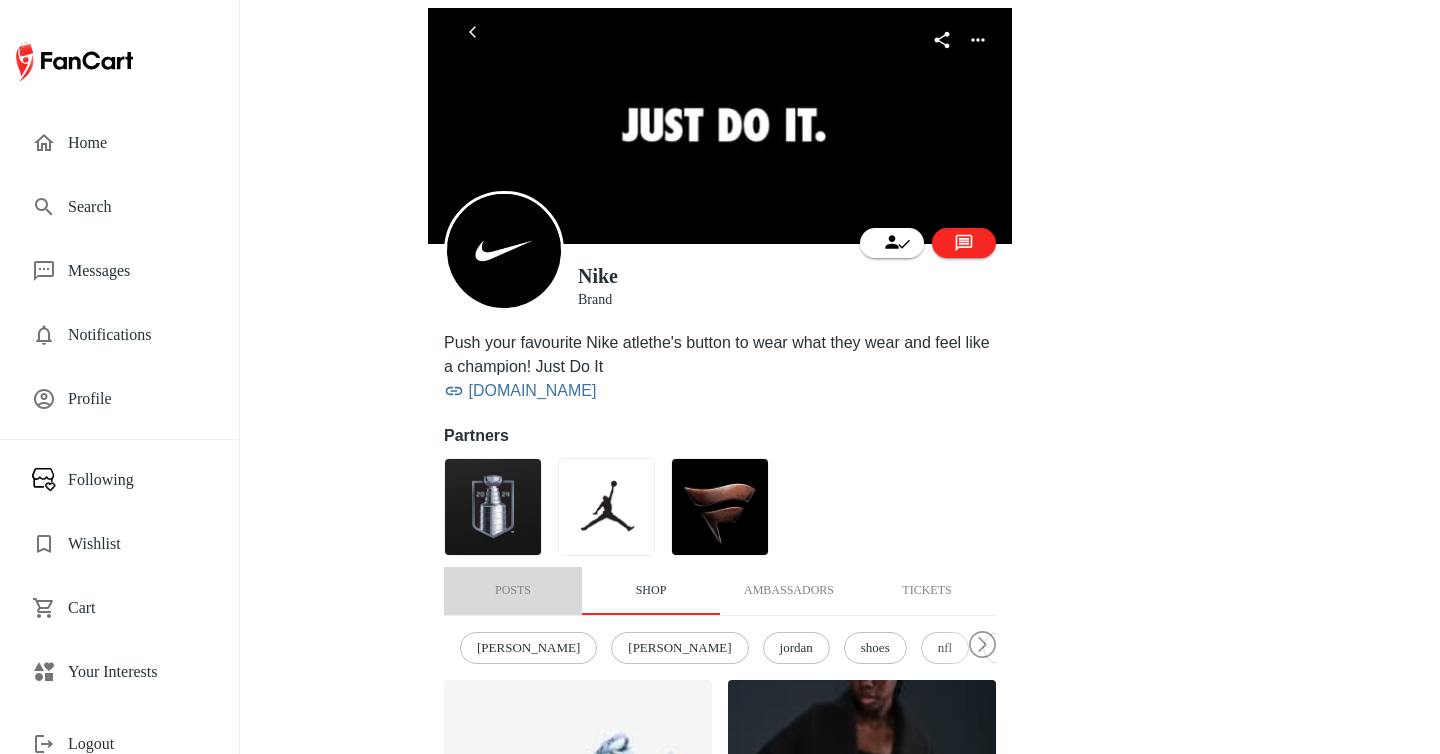 click on "Posts" at bounding box center (513, 591) 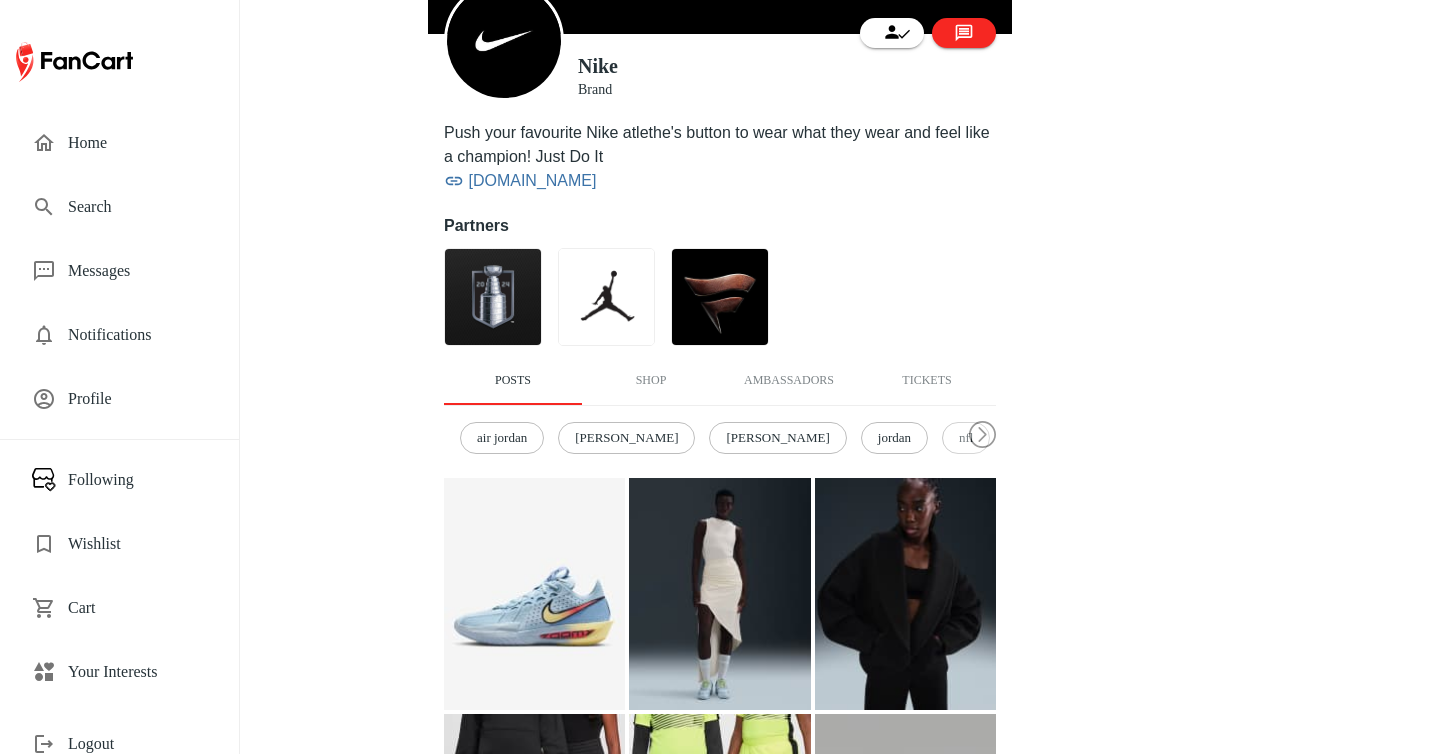 scroll, scrollTop: 267, scrollLeft: 0, axis: vertical 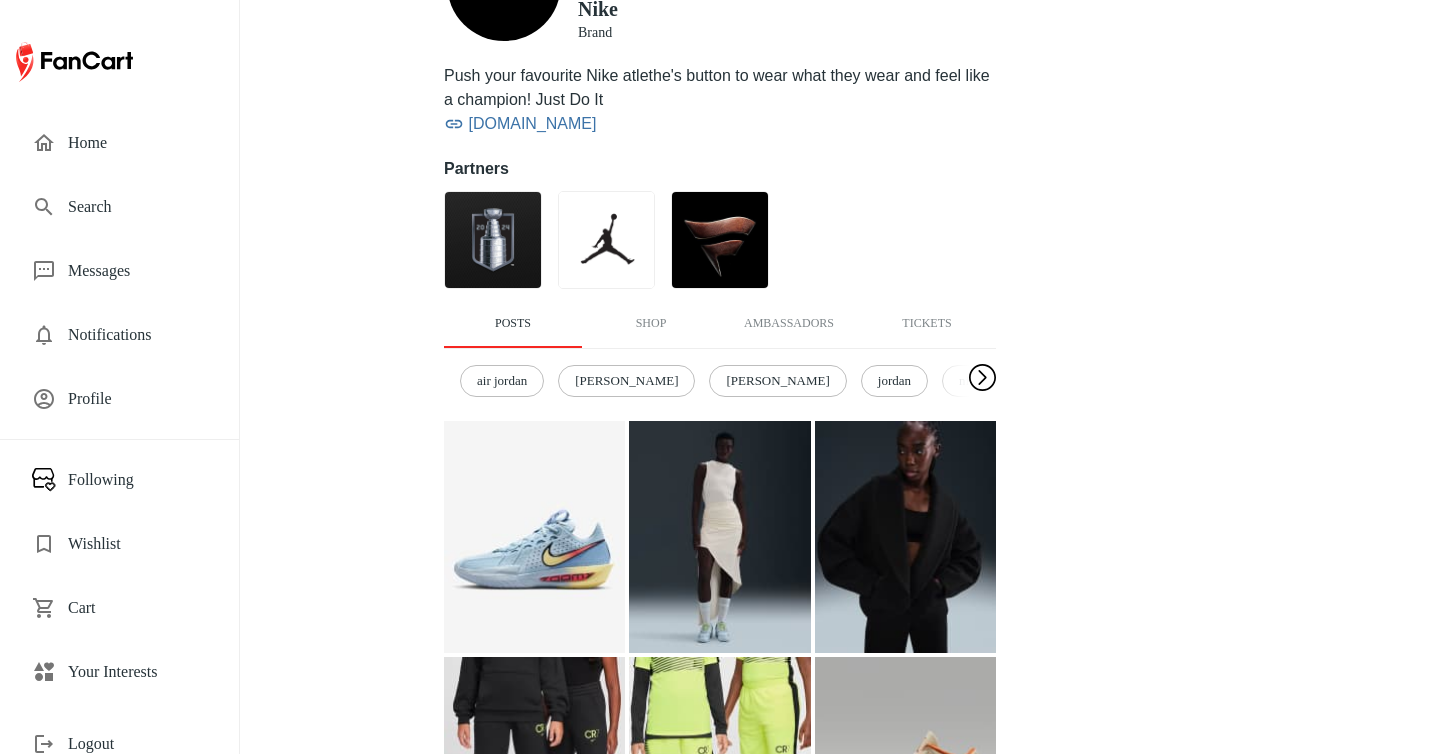 click at bounding box center [982, 378] 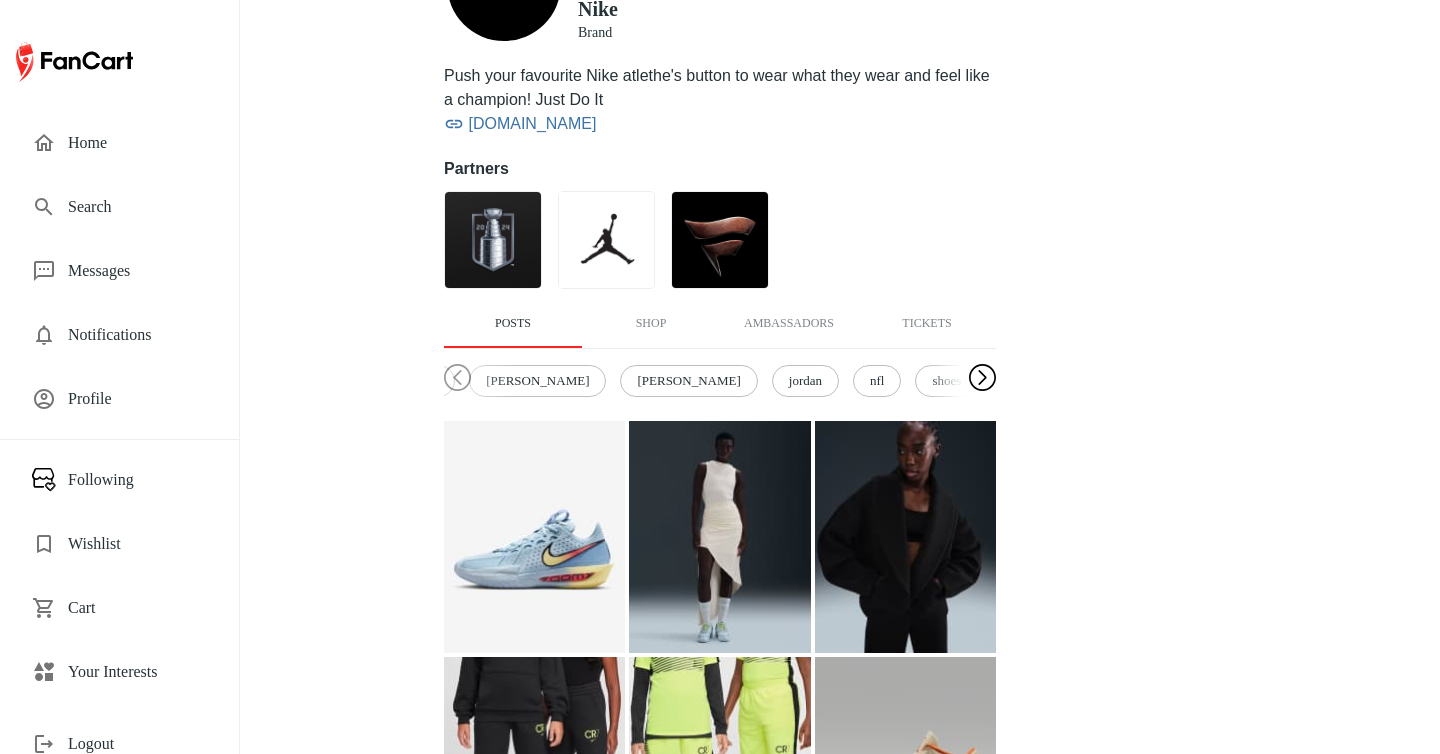 click at bounding box center [982, 378] 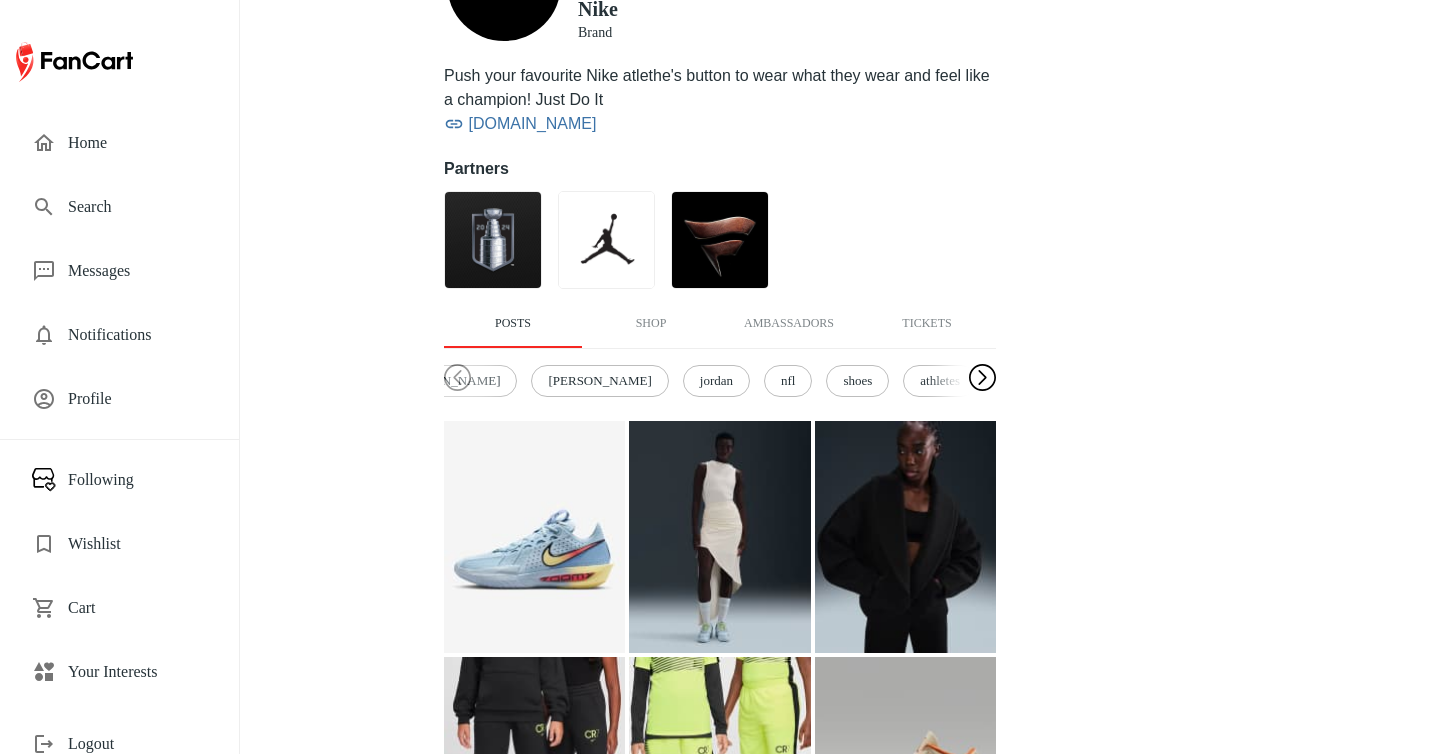 click at bounding box center (982, 378) 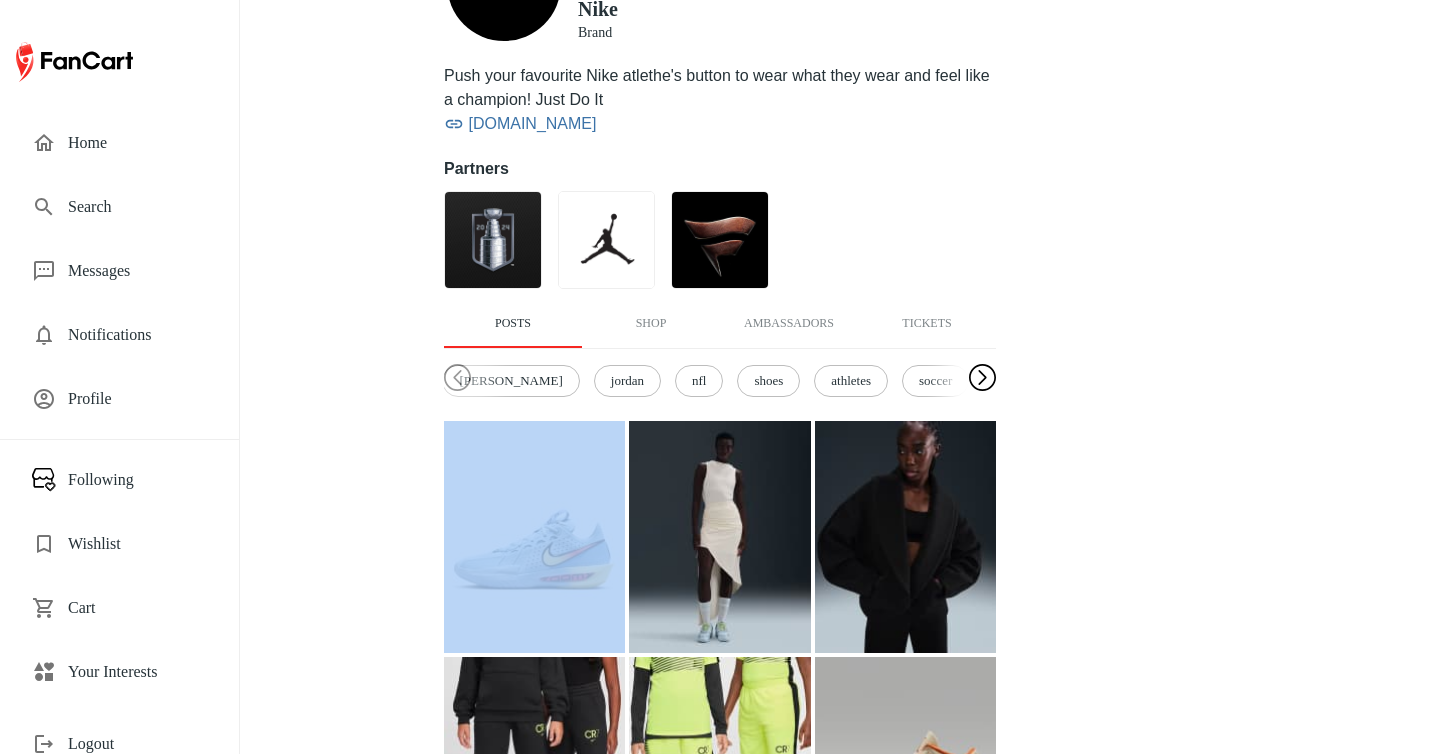 click at bounding box center (982, 378) 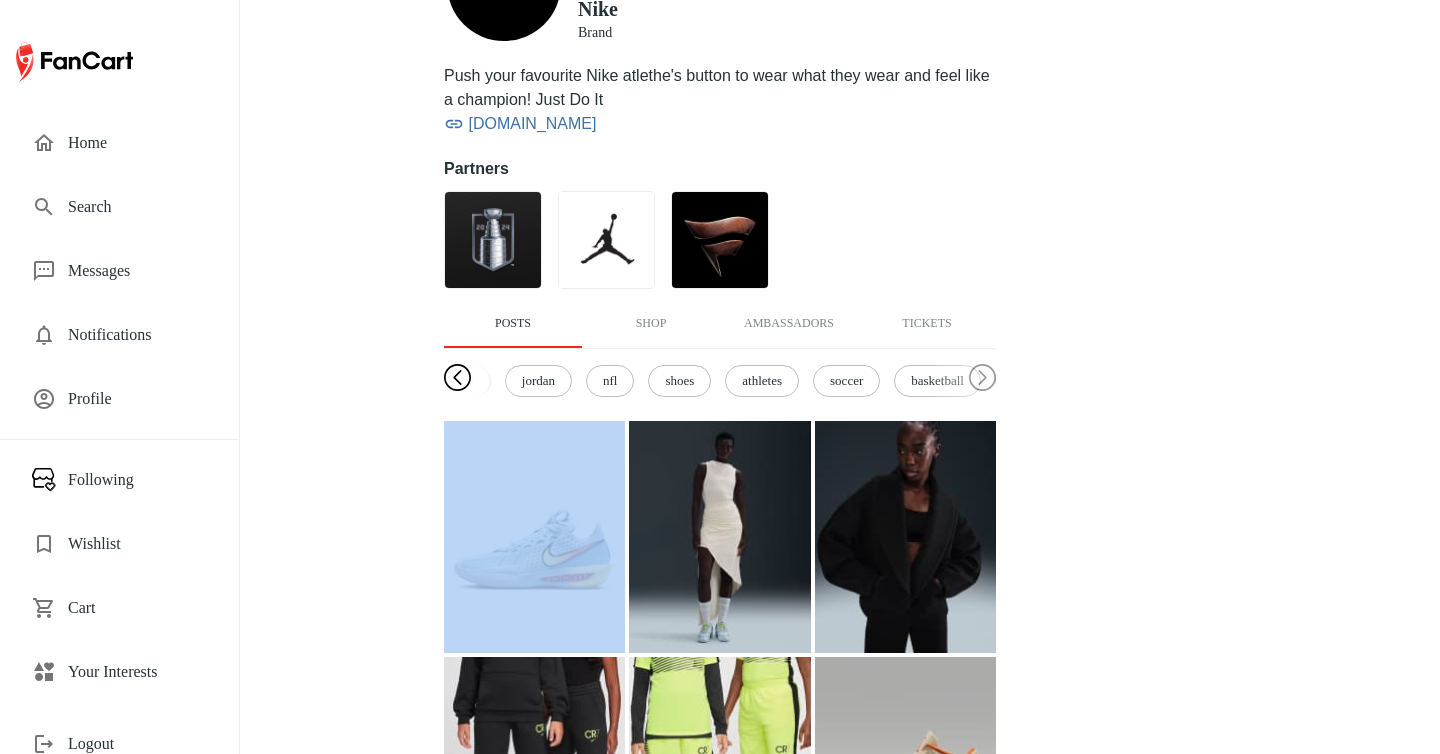 click at bounding box center [457, 378] 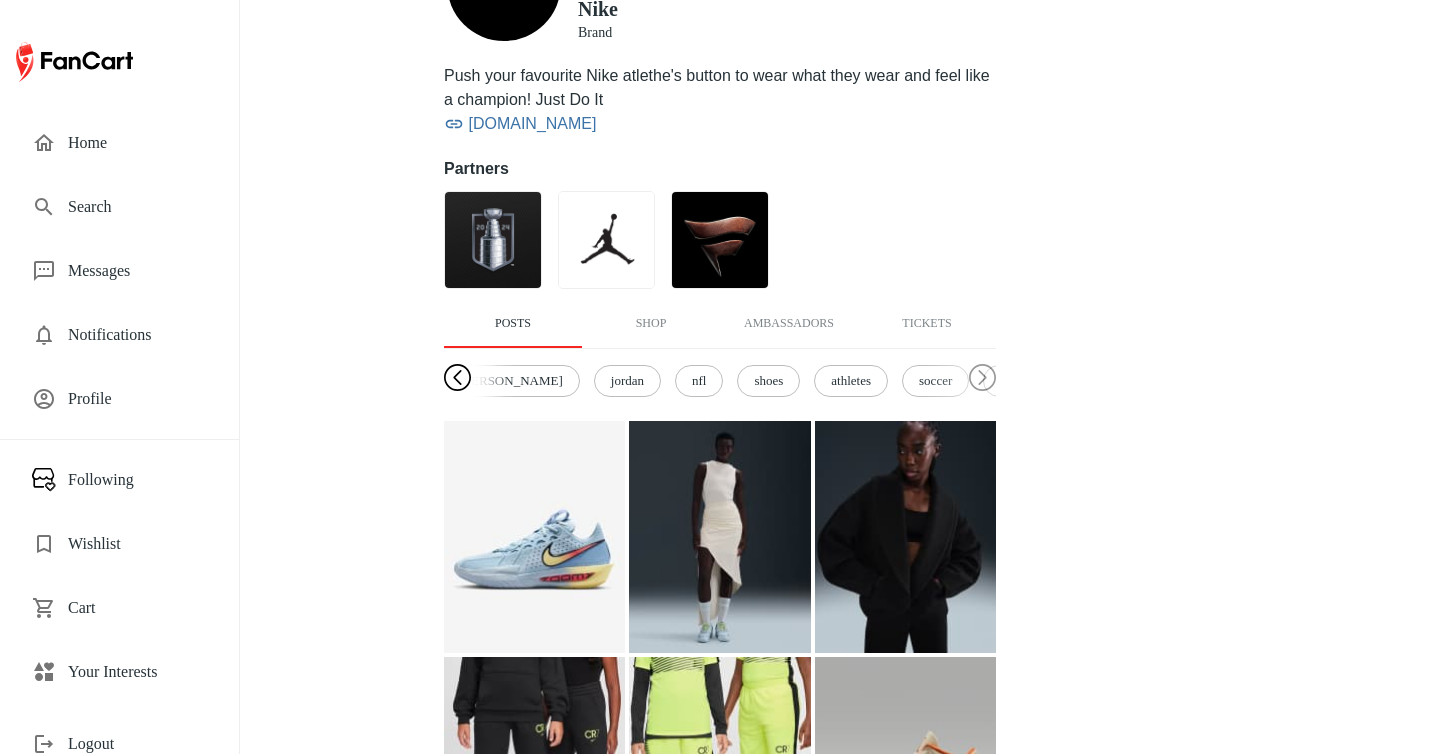 click at bounding box center [457, 378] 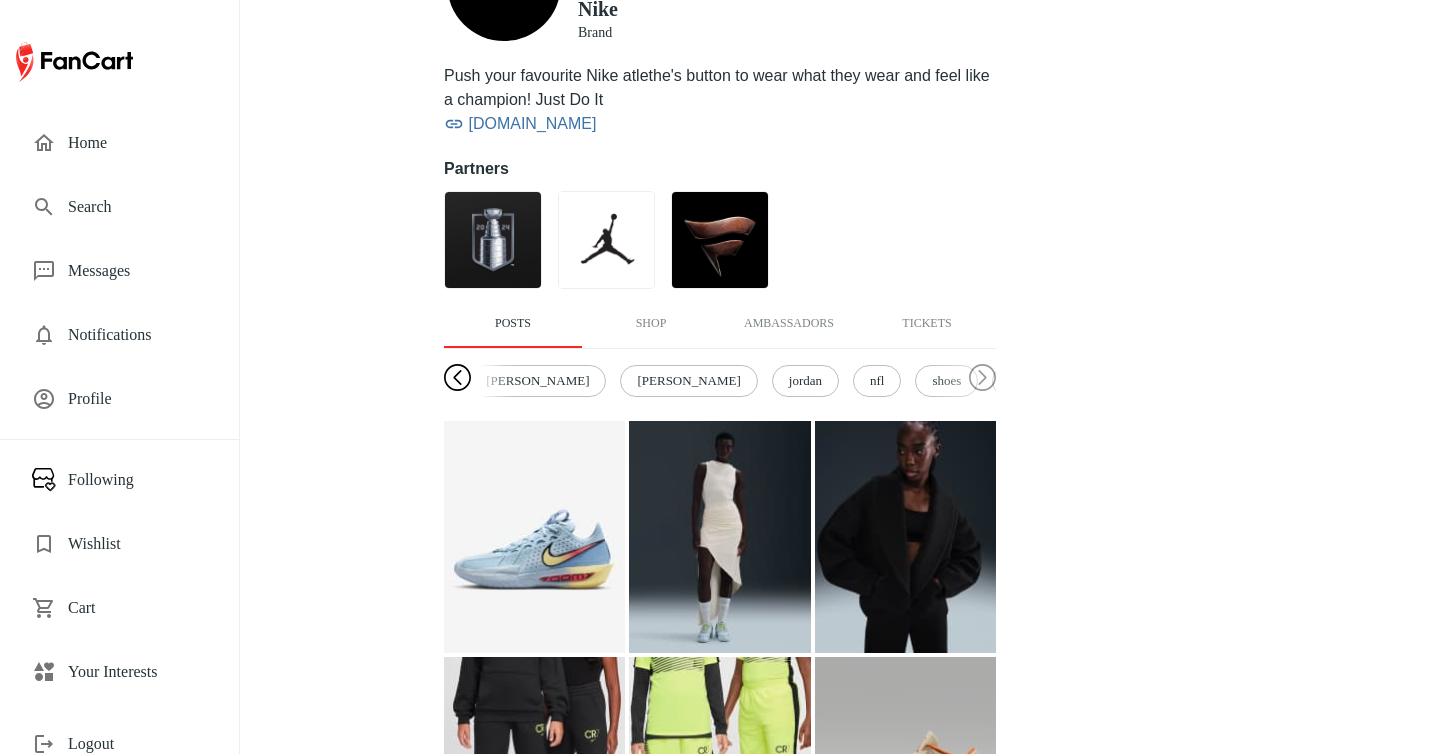 click at bounding box center (457, 378) 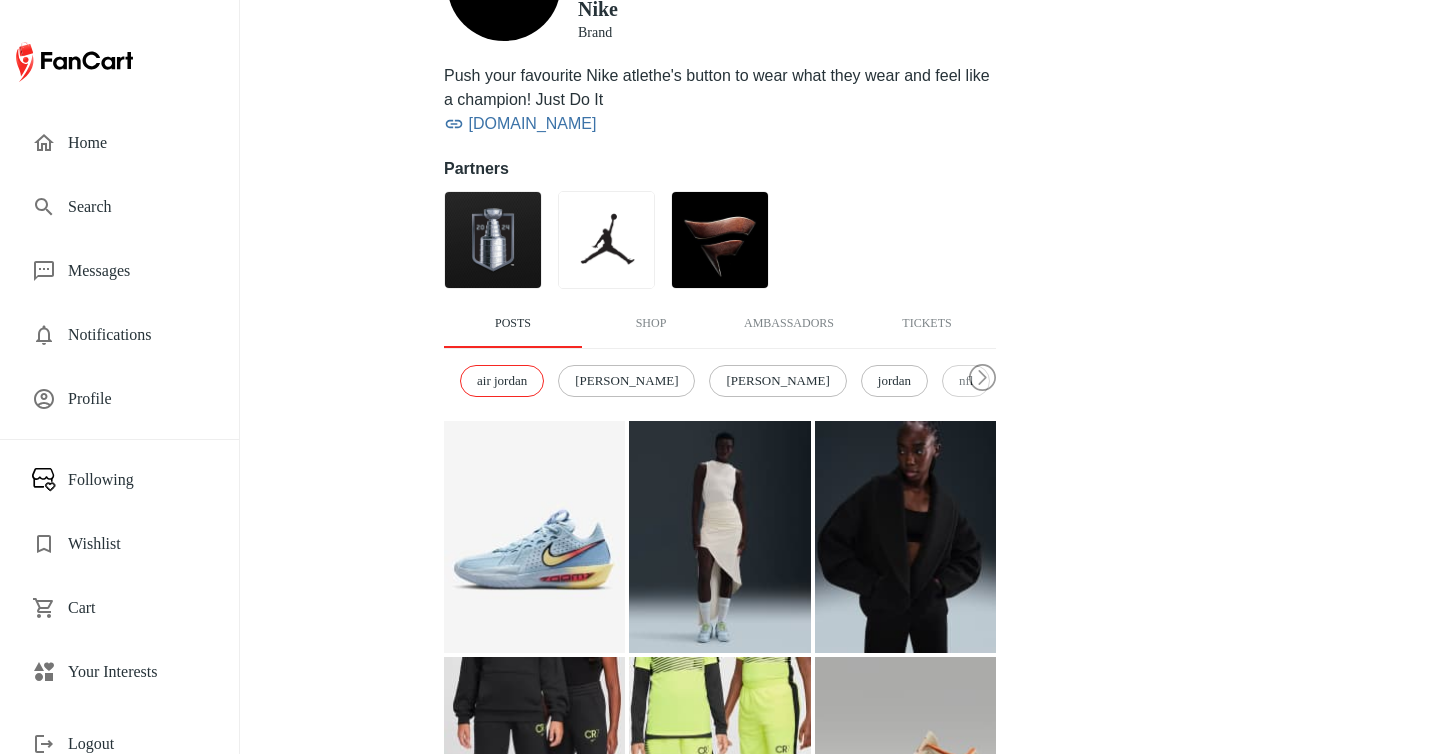 click on "air jordan ronaldo serena williams jordan nfl shoes athletes soccer basketball liverpool tiger woods giannis lauren james womens sale sports" at bounding box center [720, 381] 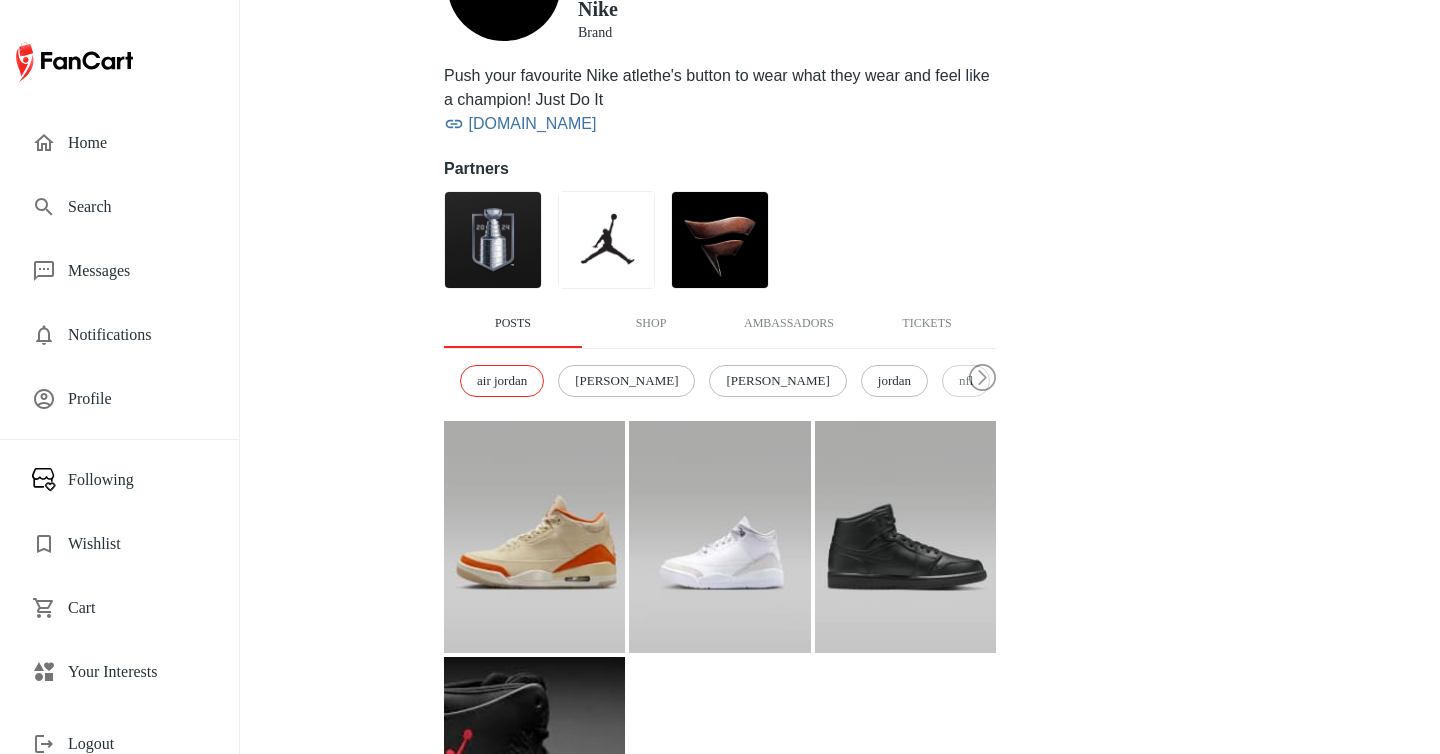 click on "Following" at bounding box center [137, 480] 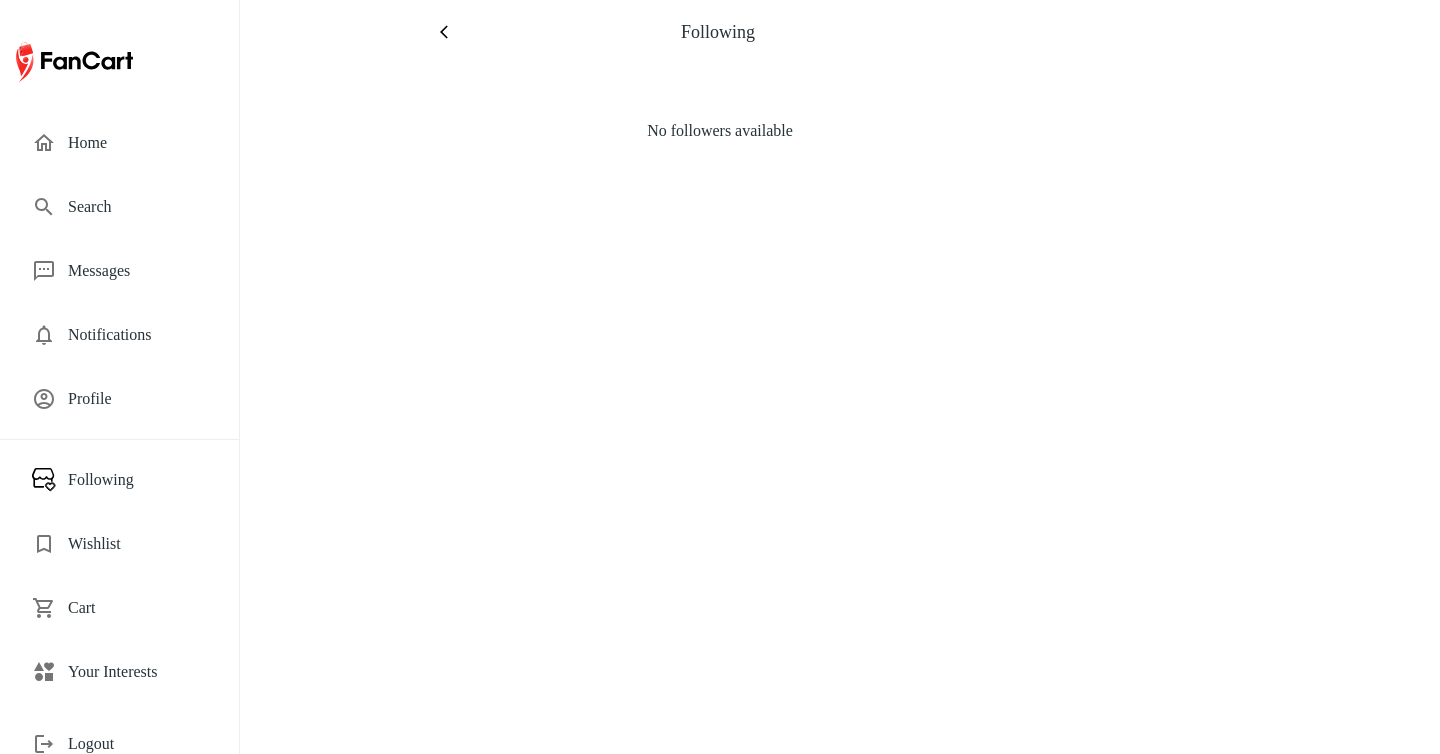 scroll, scrollTop: 0, scrollLeft: 0, axis: both 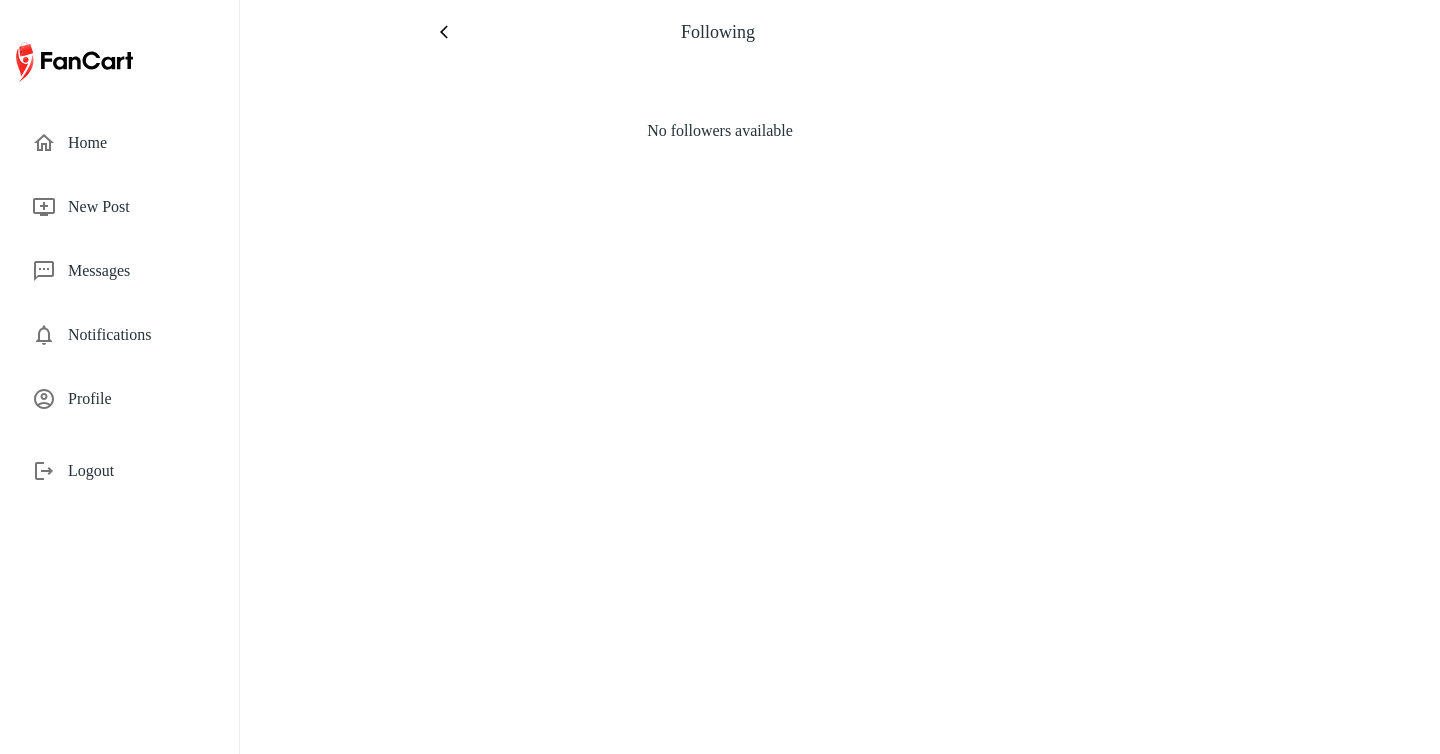 click on "Home" at bounding box center [119, 143] 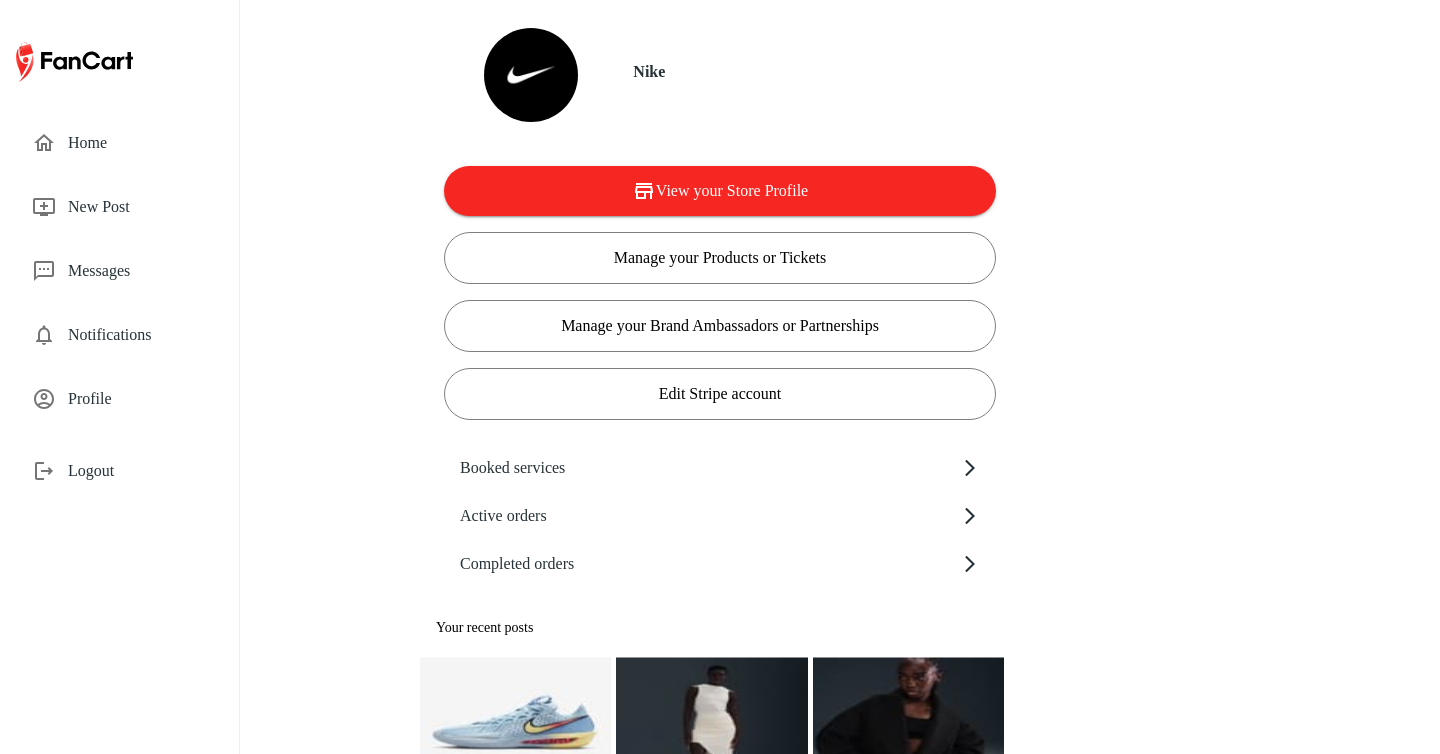 click on "Home" at bounding box center [119, 143] 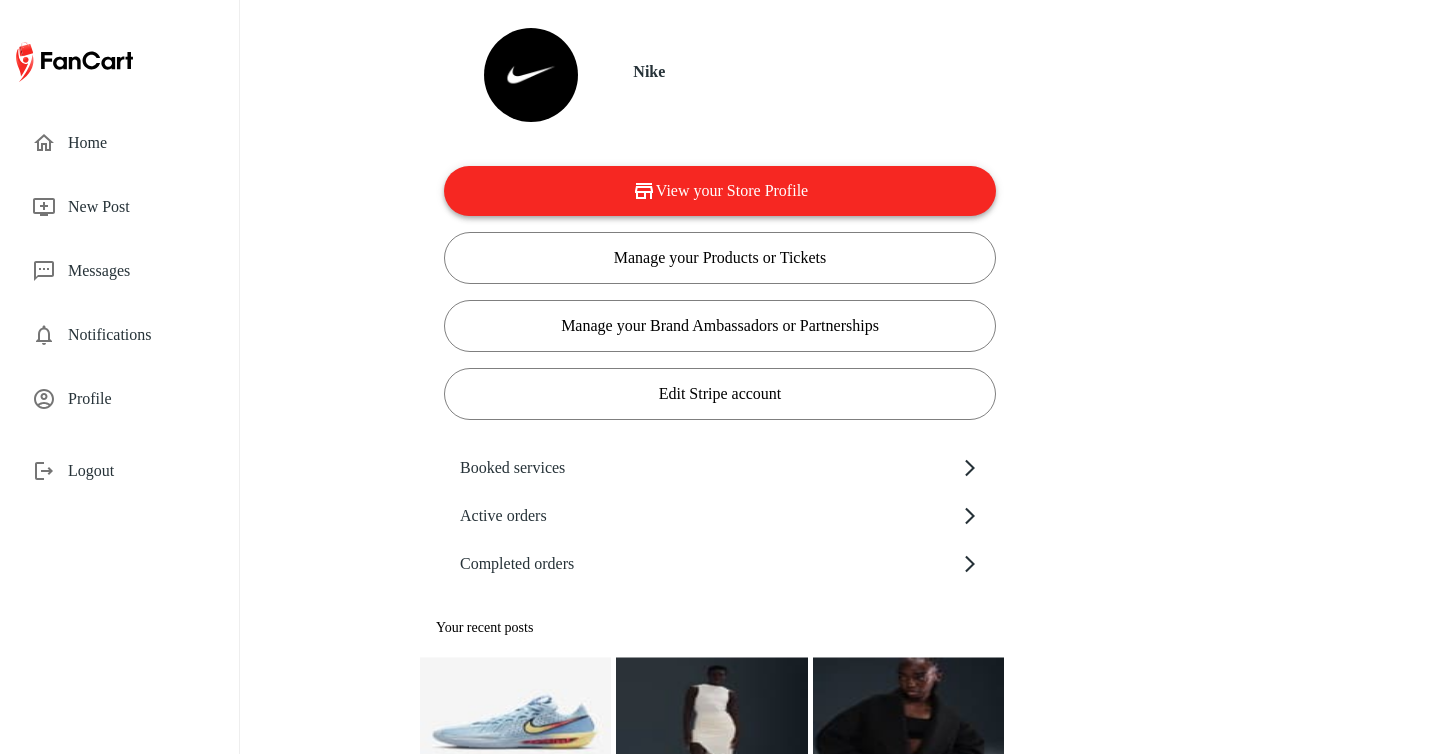 click on "View your Store Profile" at bounding box center (720, 191) 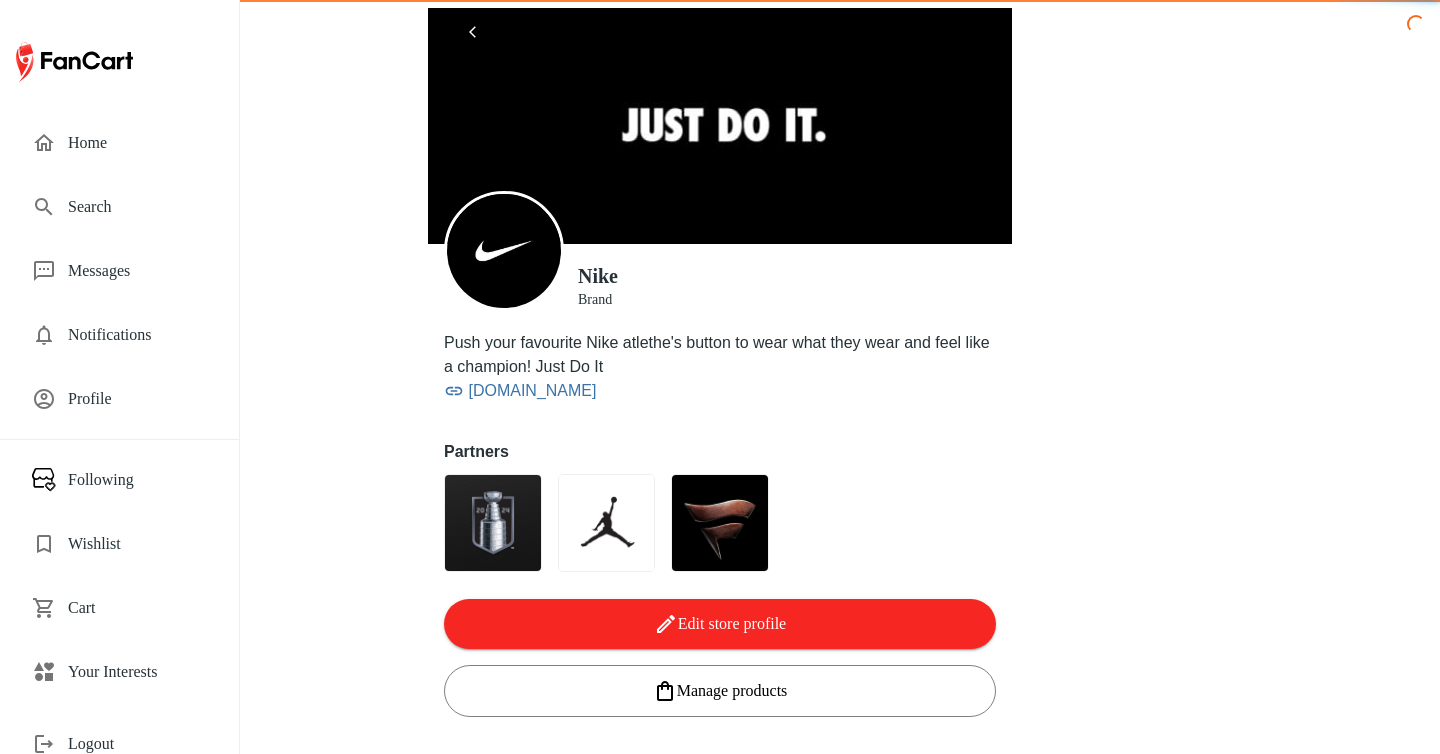 click on "Profile" at bounding box center (137, 399) 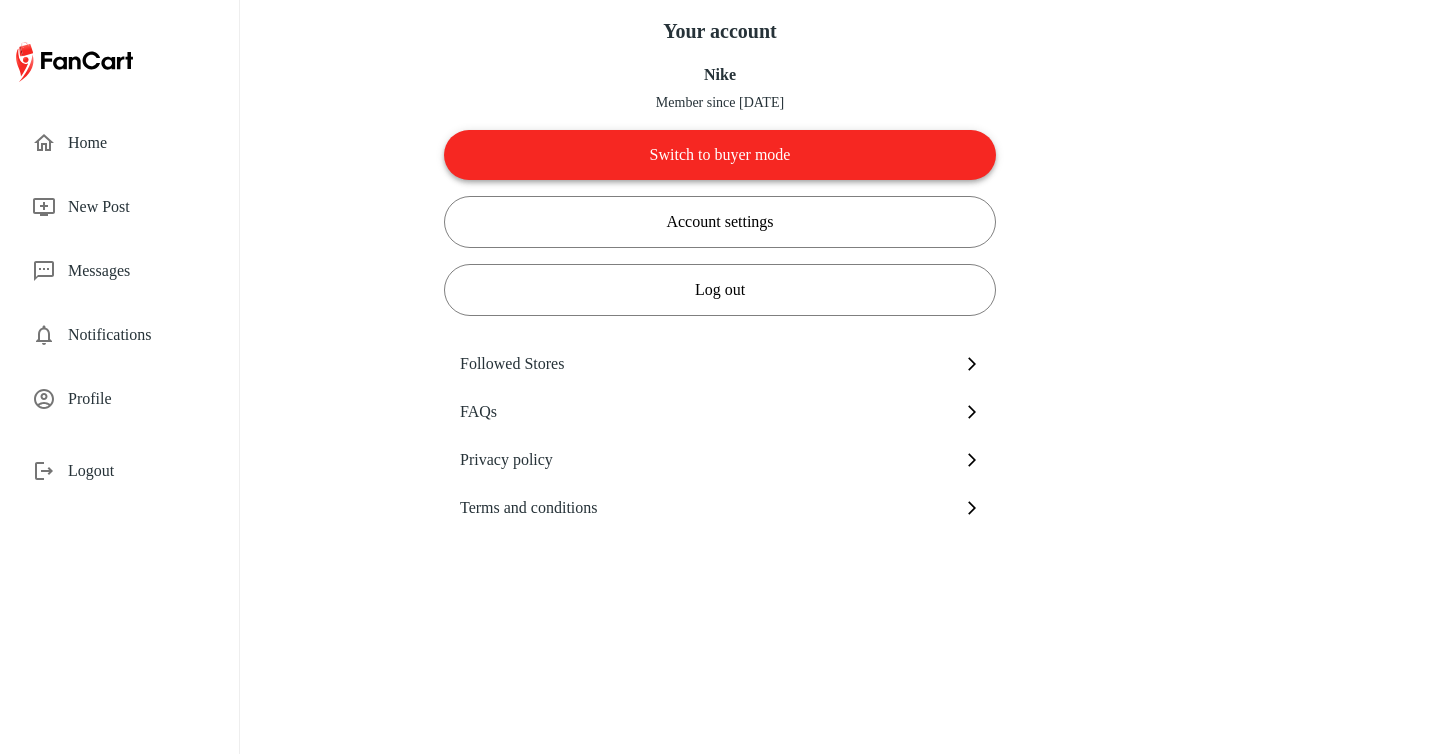 click on "Switch to buyer mode" at bounding box center (720, 155) 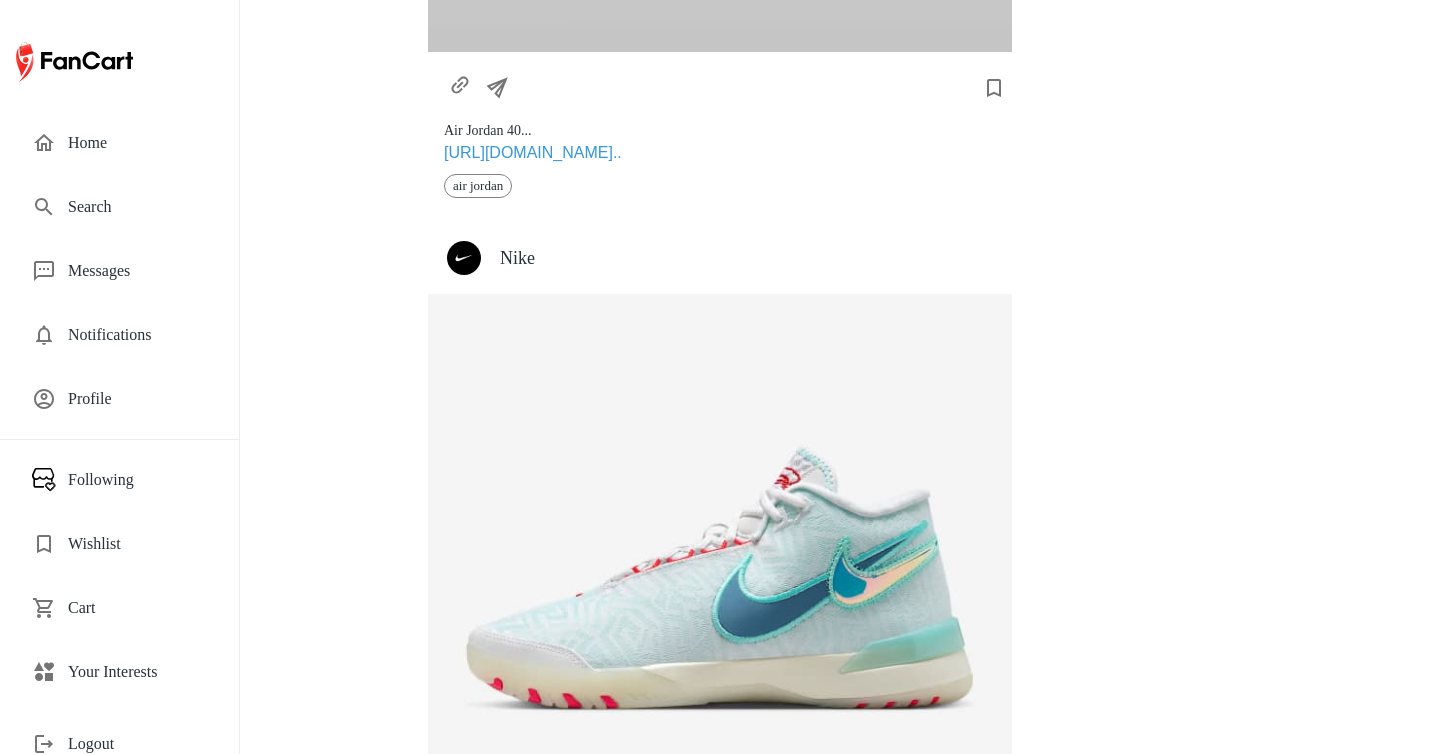 scroll, scrollTop: 0, scrollLeft: 0, axis: both 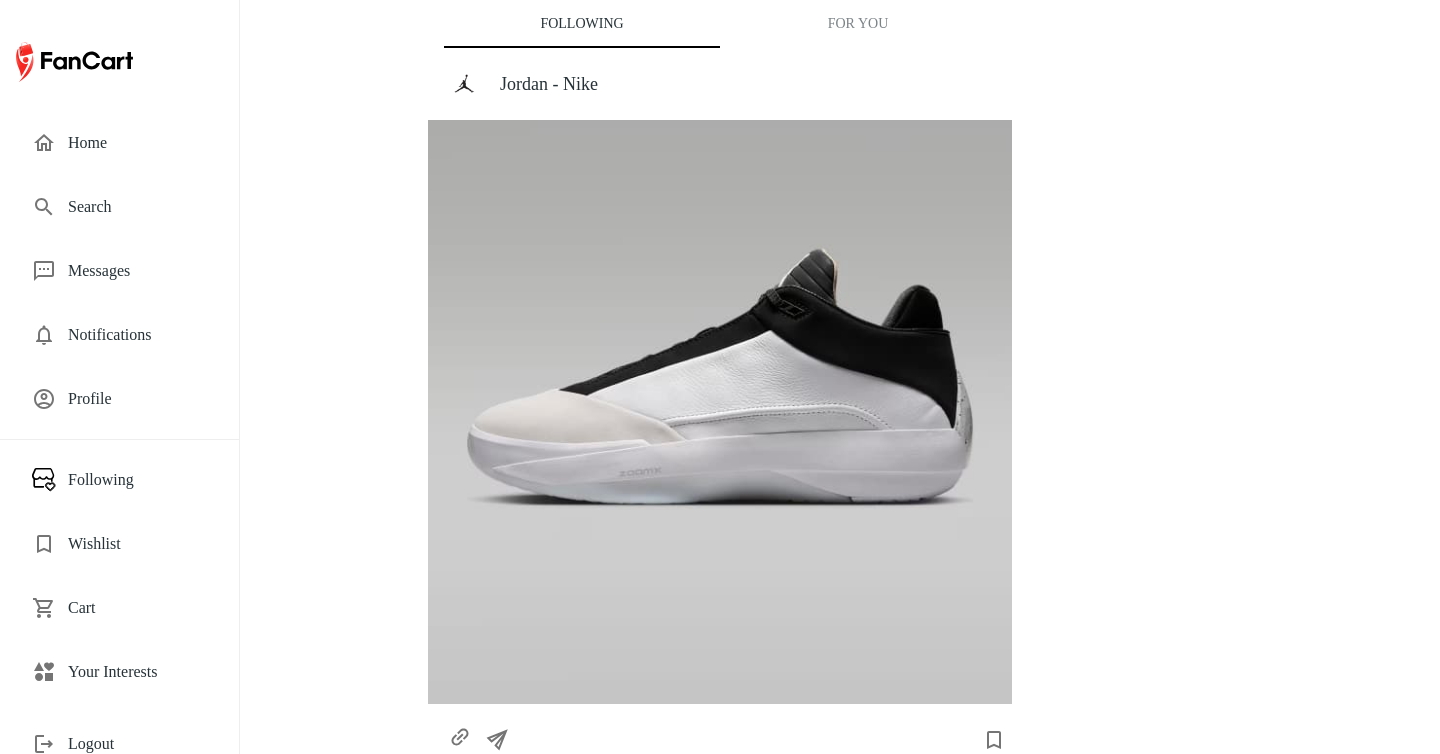 click on "For You" at bounding box center [858, 24] 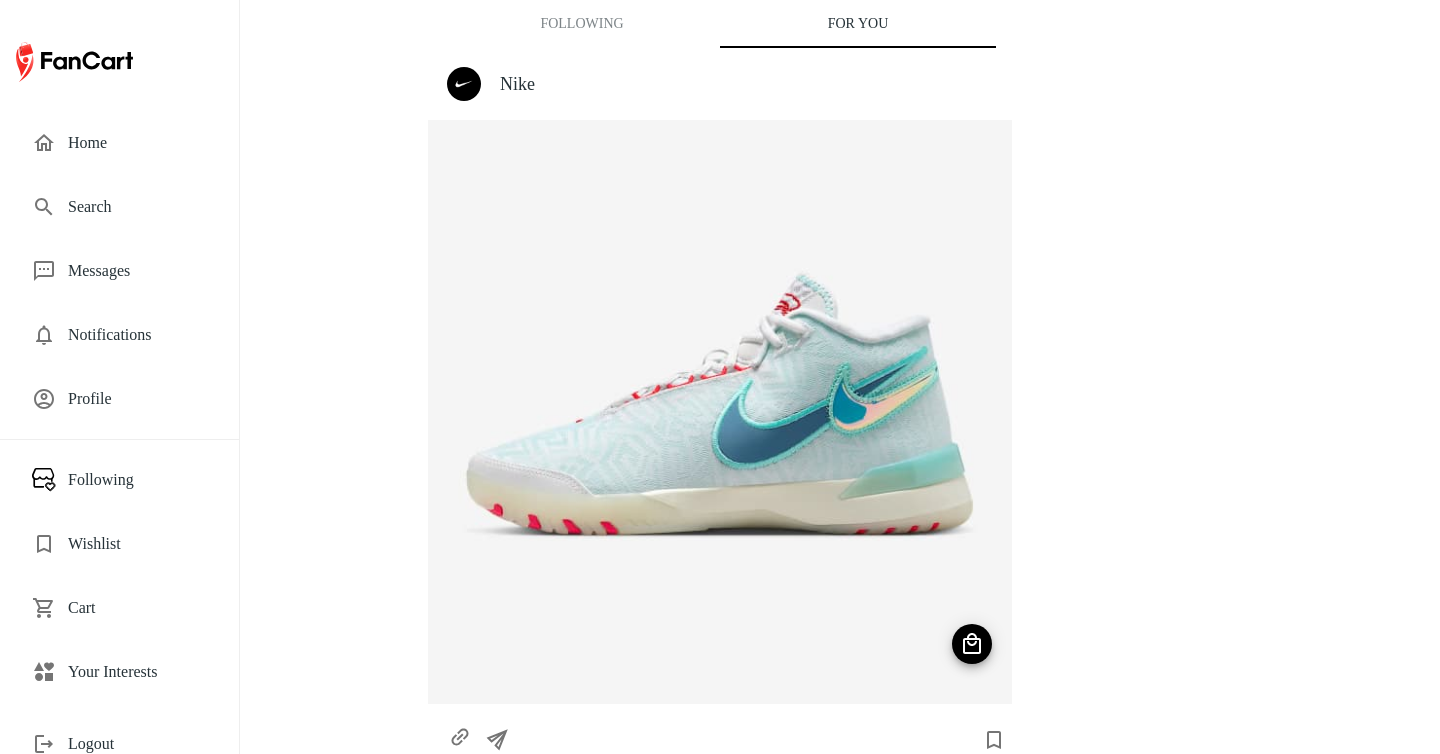 click on "Following" at bounding box center (582, 24) 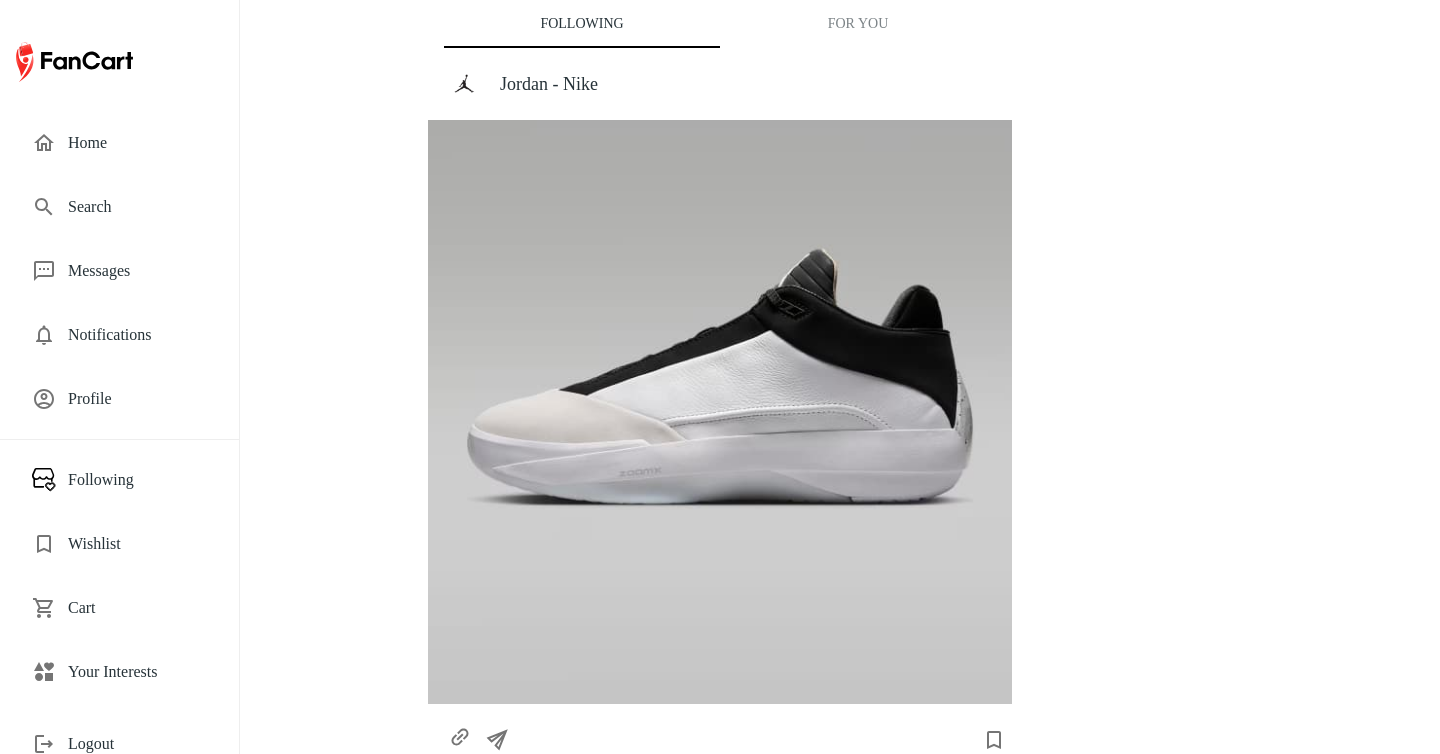 click on "Profile" at bounding box center [119, 399] 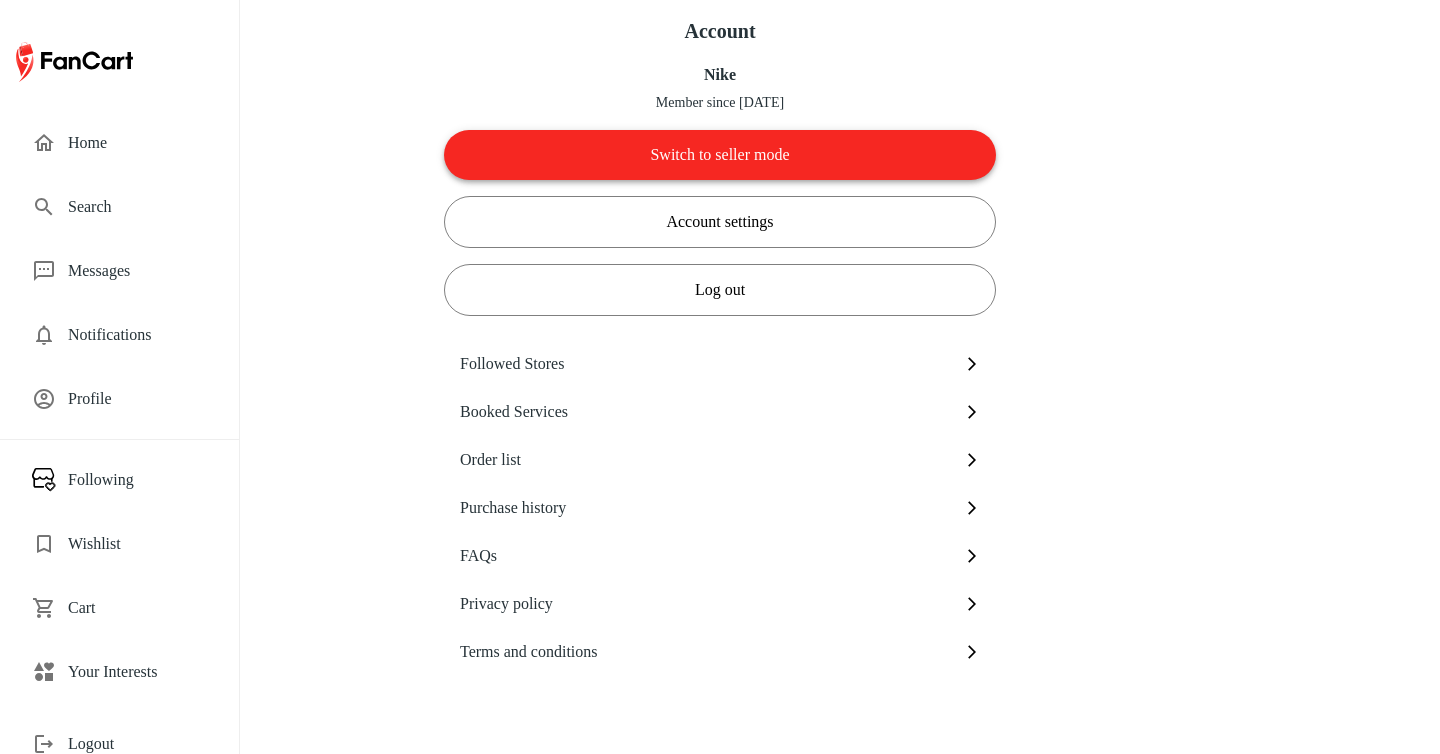 click on "Switch to seller mode" at bounding box center [720, 155] 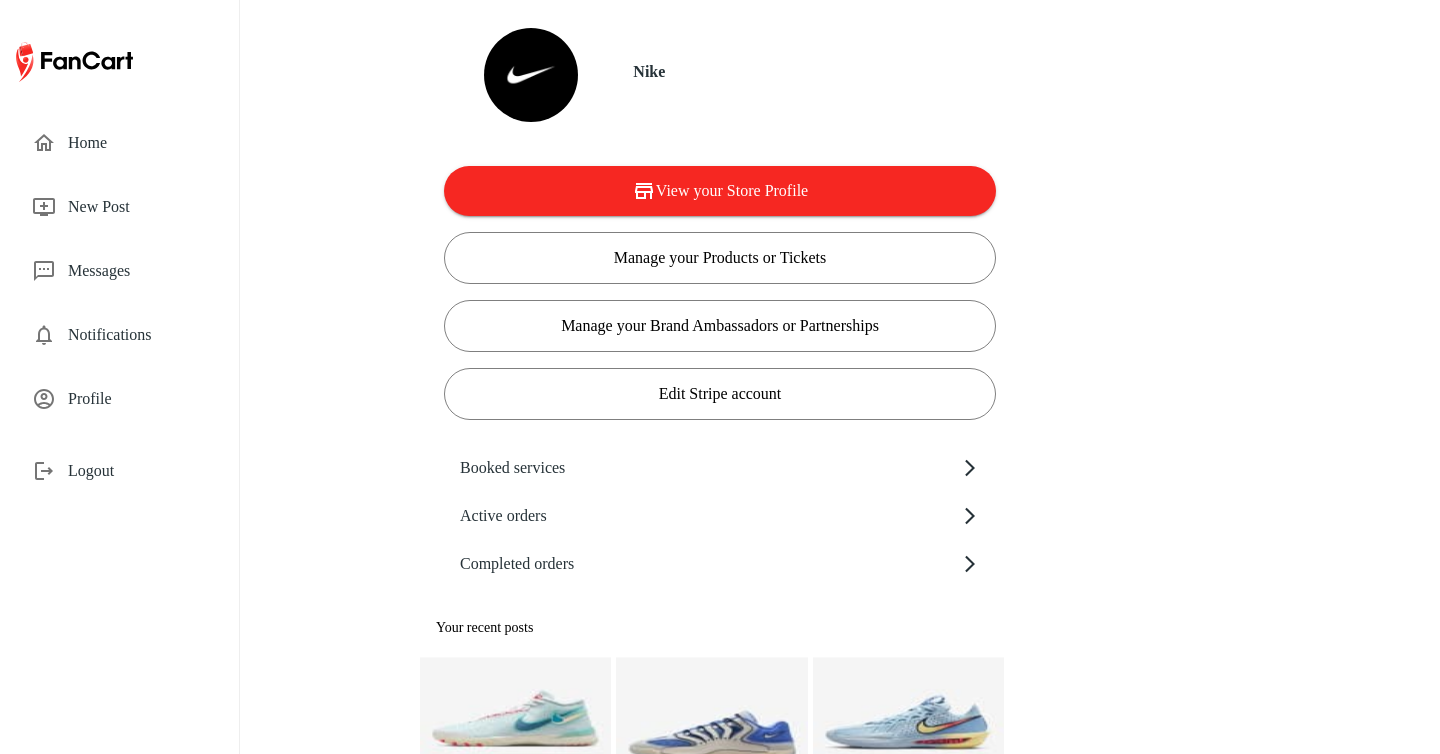 click on "Profile" at bounding box center [137, 399] 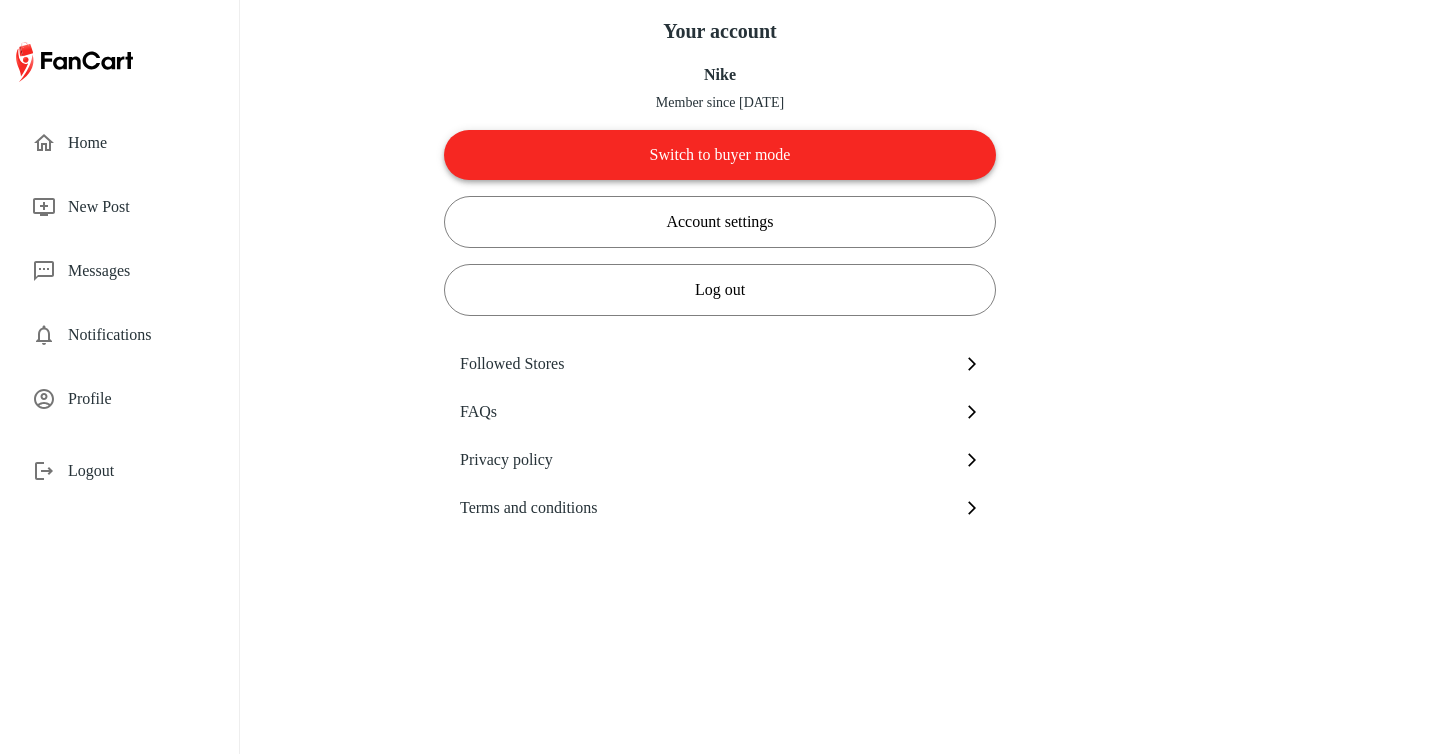 click on "Switch to buyer mode" at bounding box center [720, 155] 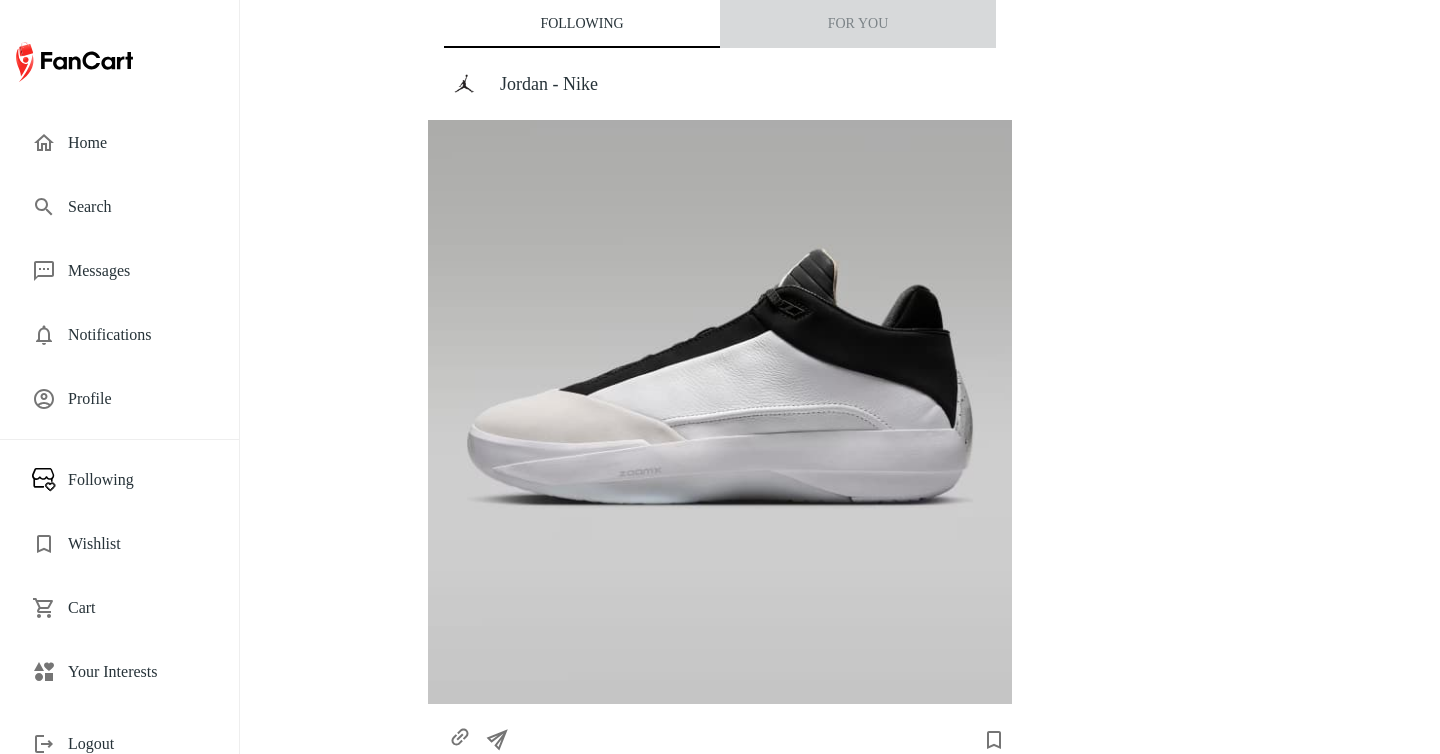 click on "For You" at bounding box center (858, 24) 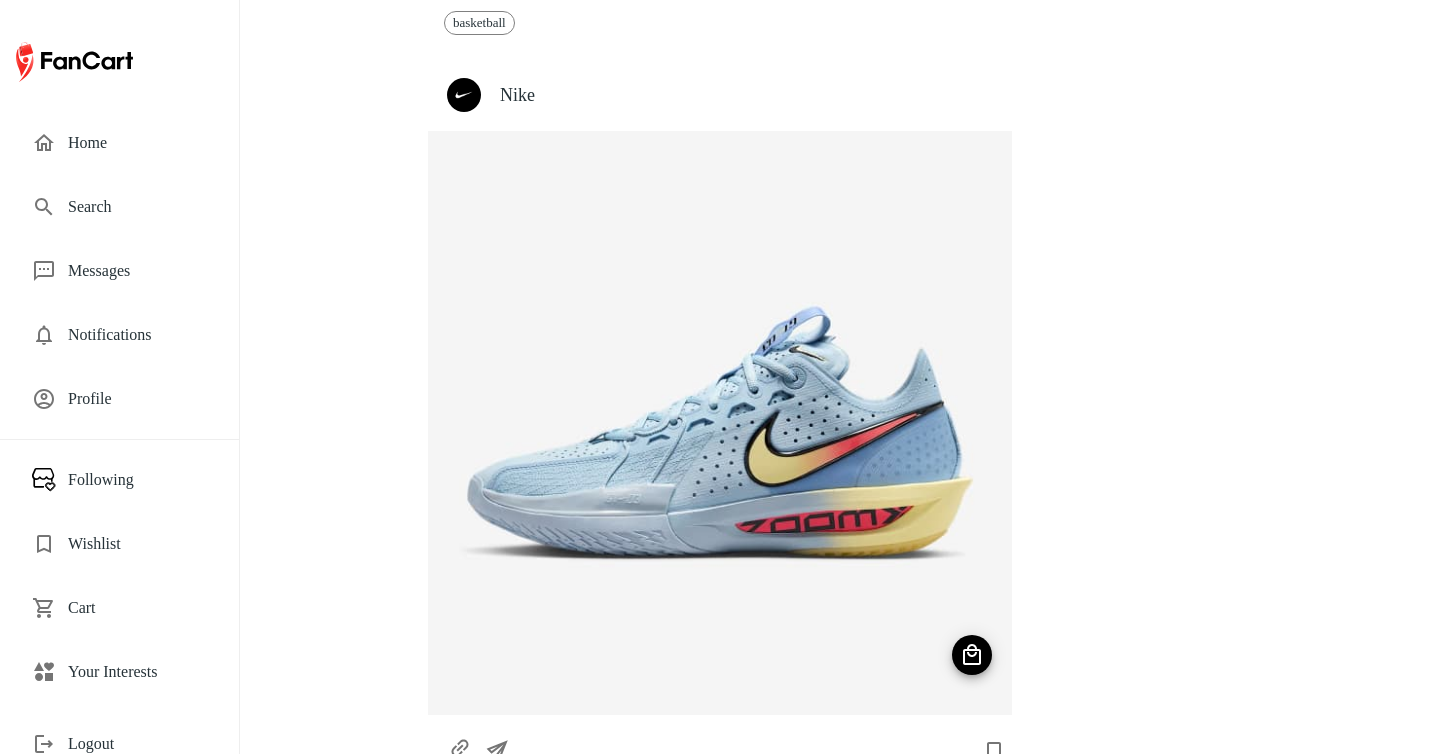 scroll, scrollTop: 1531, scrollLeft: 0, axis: vertical 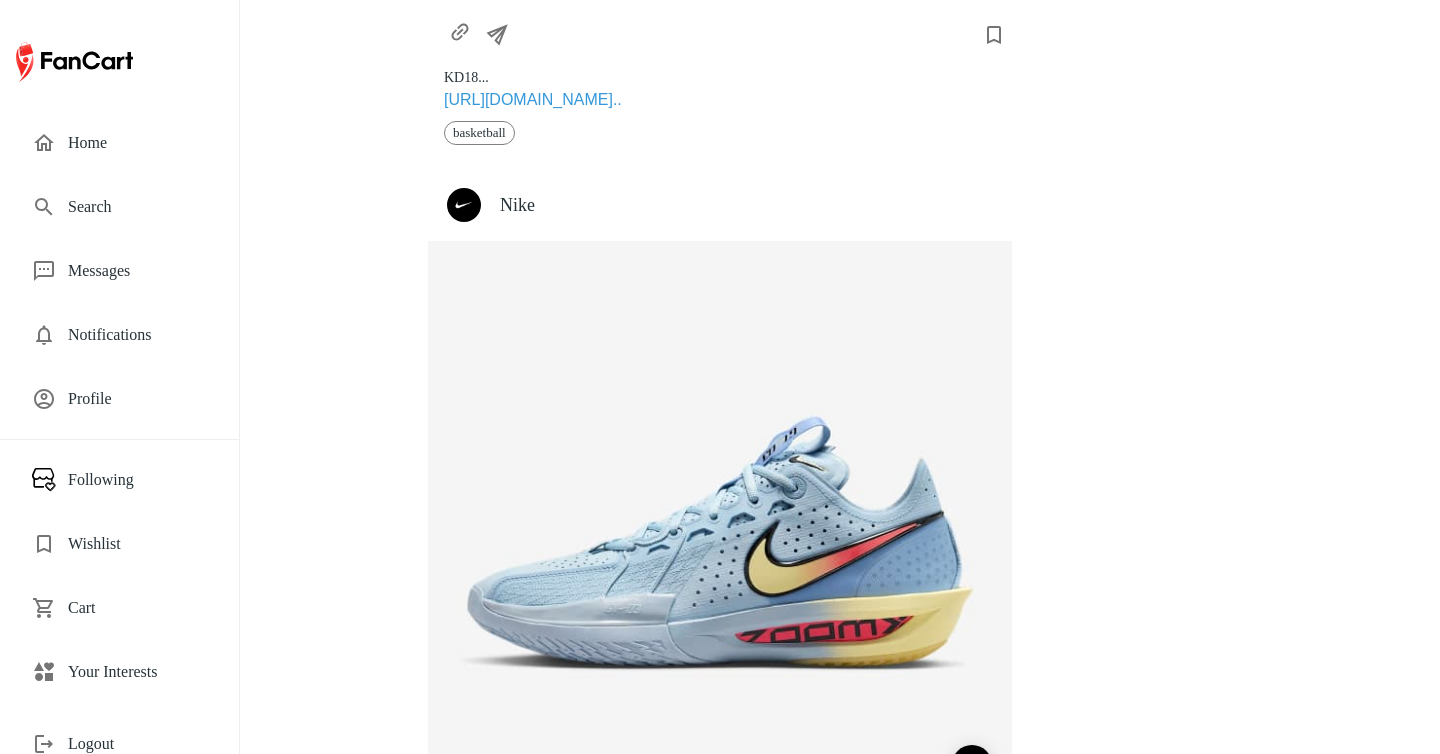 click on "Search" at bounding box center [137, 207] 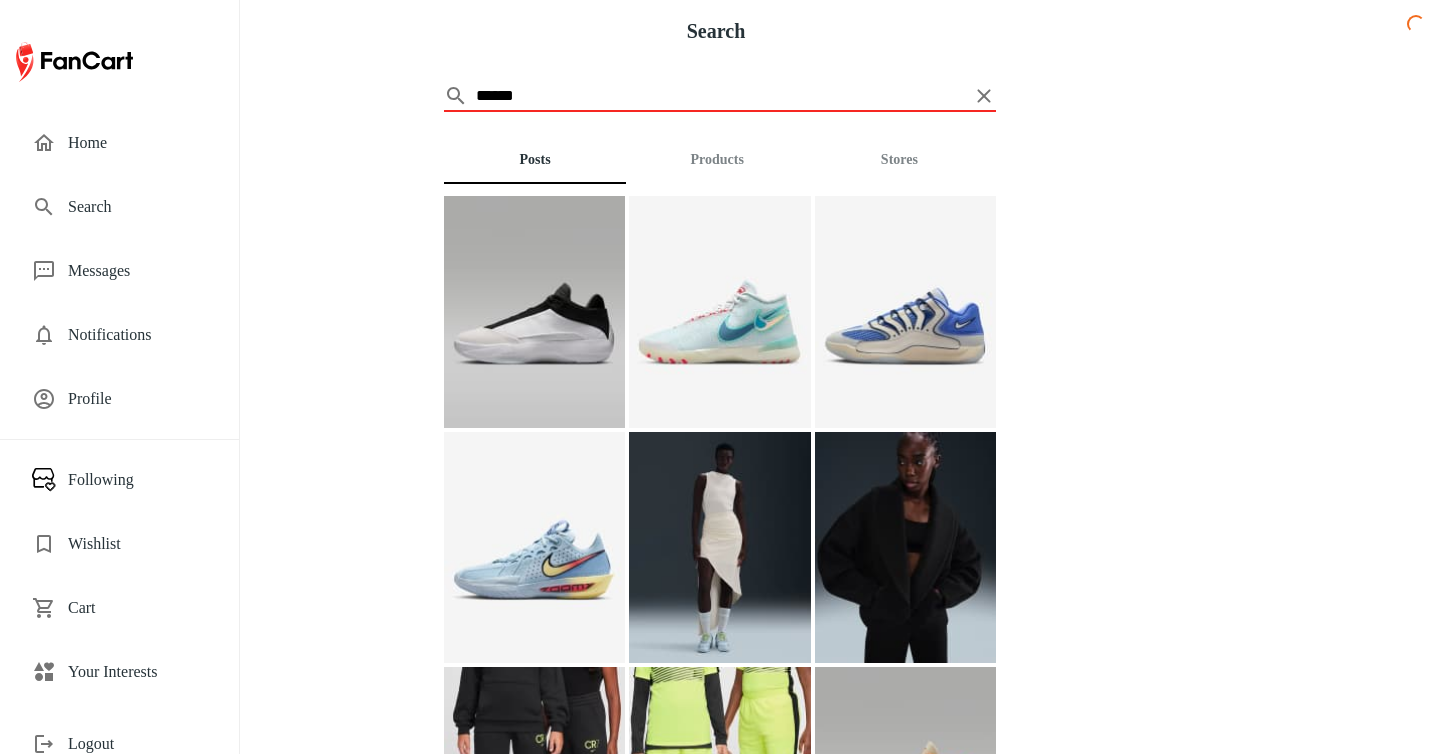 type on "*****" 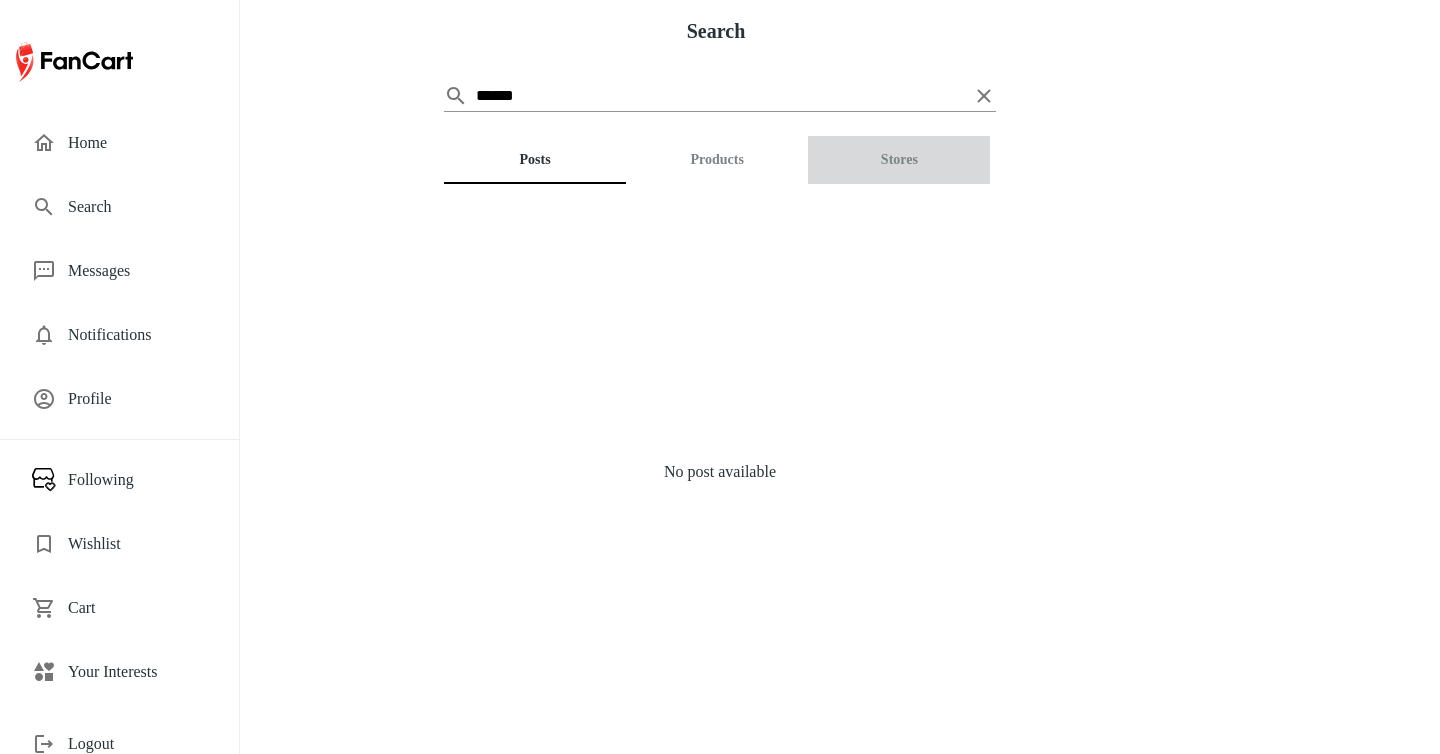 click on "Stores" at bounding box center [899, 160] 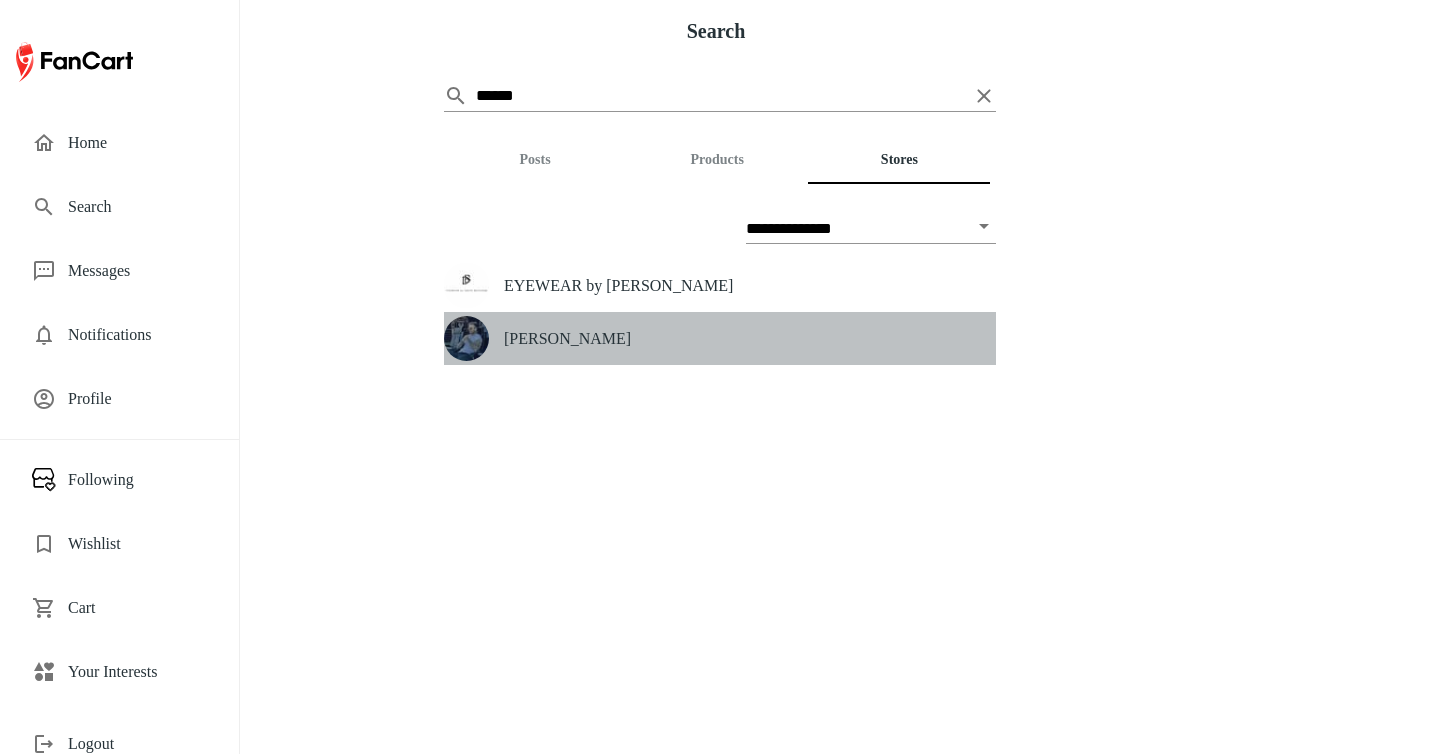 click on "[PERSON_NAME]" at bounding box center [750, 338] 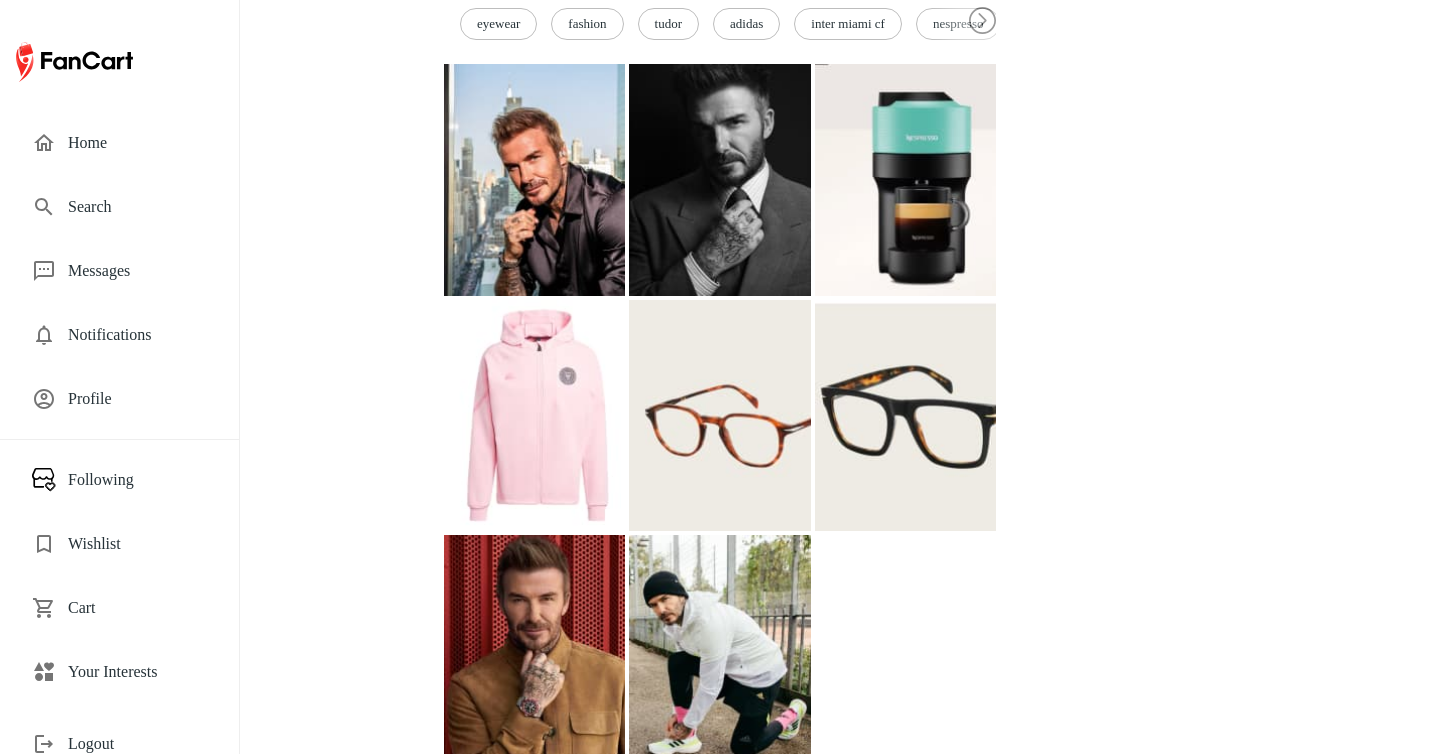 scroll, scrollTop: 657, scrollLeft: 0, axis: vertical 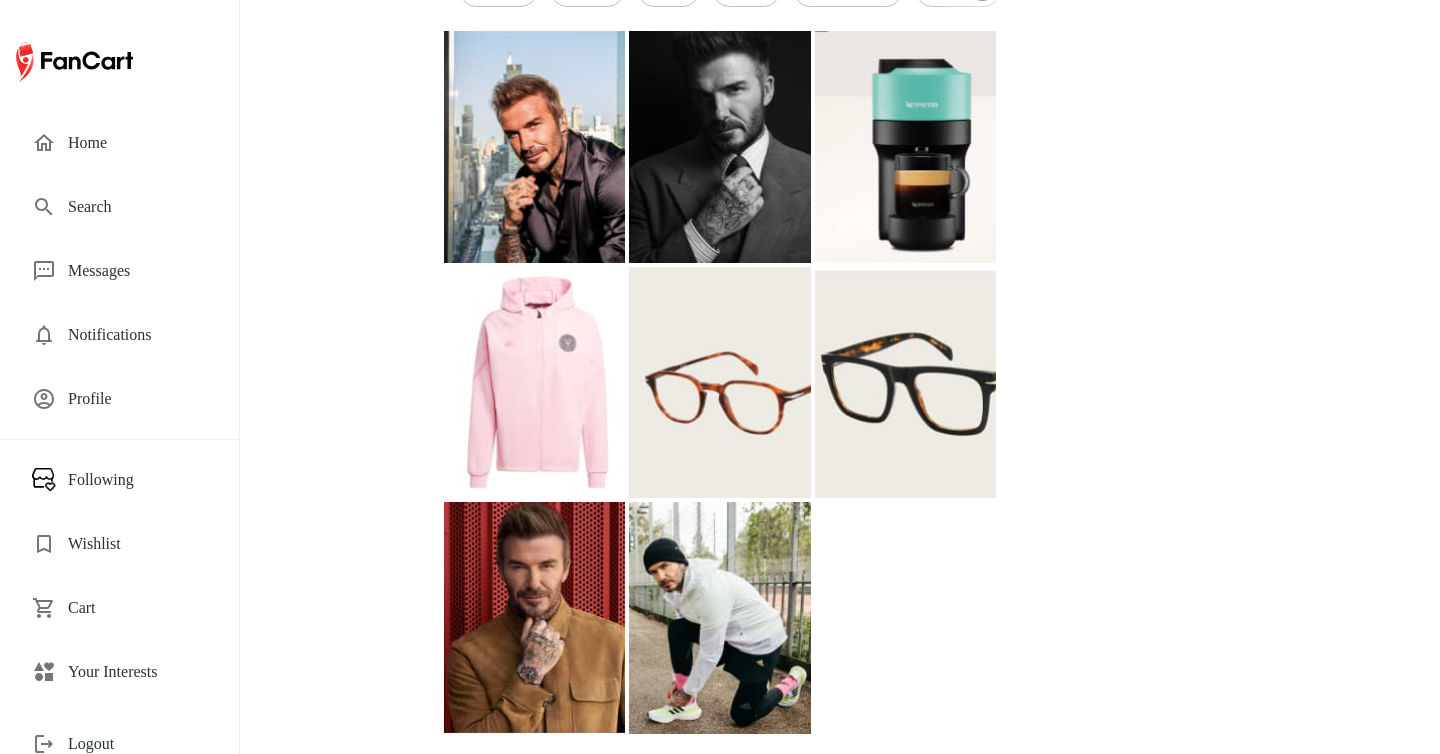 click at bounding box center [534, 383] 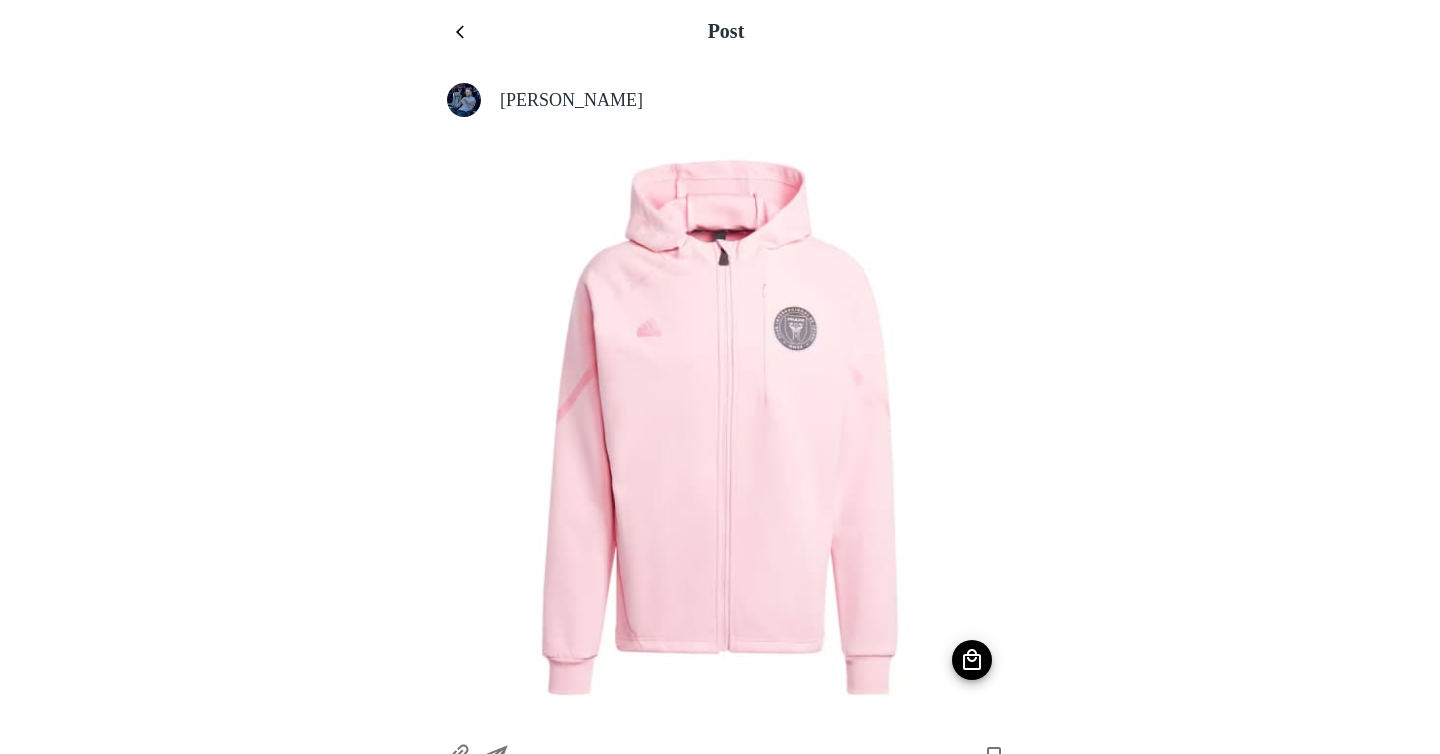 scroll, scrollTop: 199, scrollLeft: 0, axis: vertical 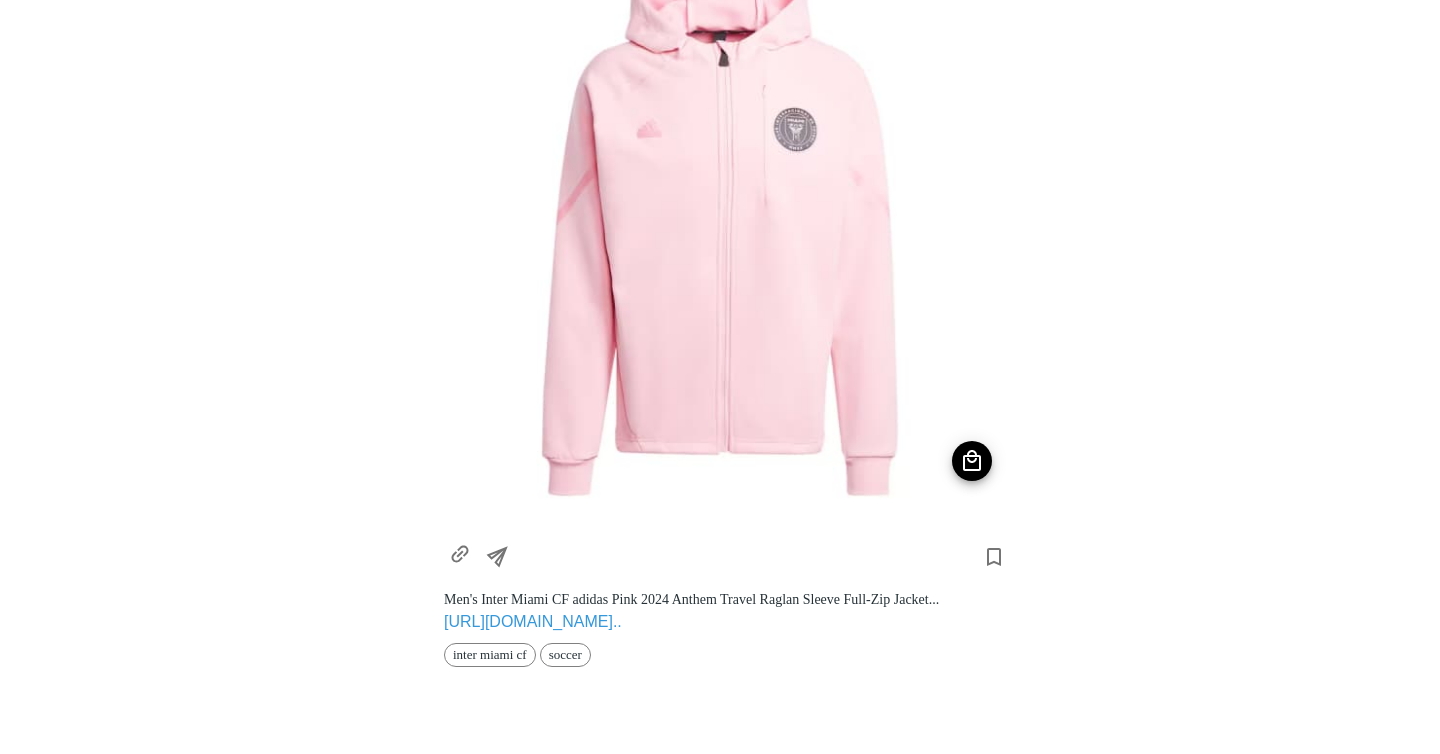 click on "[URL][DOMAIN_NAME].." at bounding box center (533, 619) 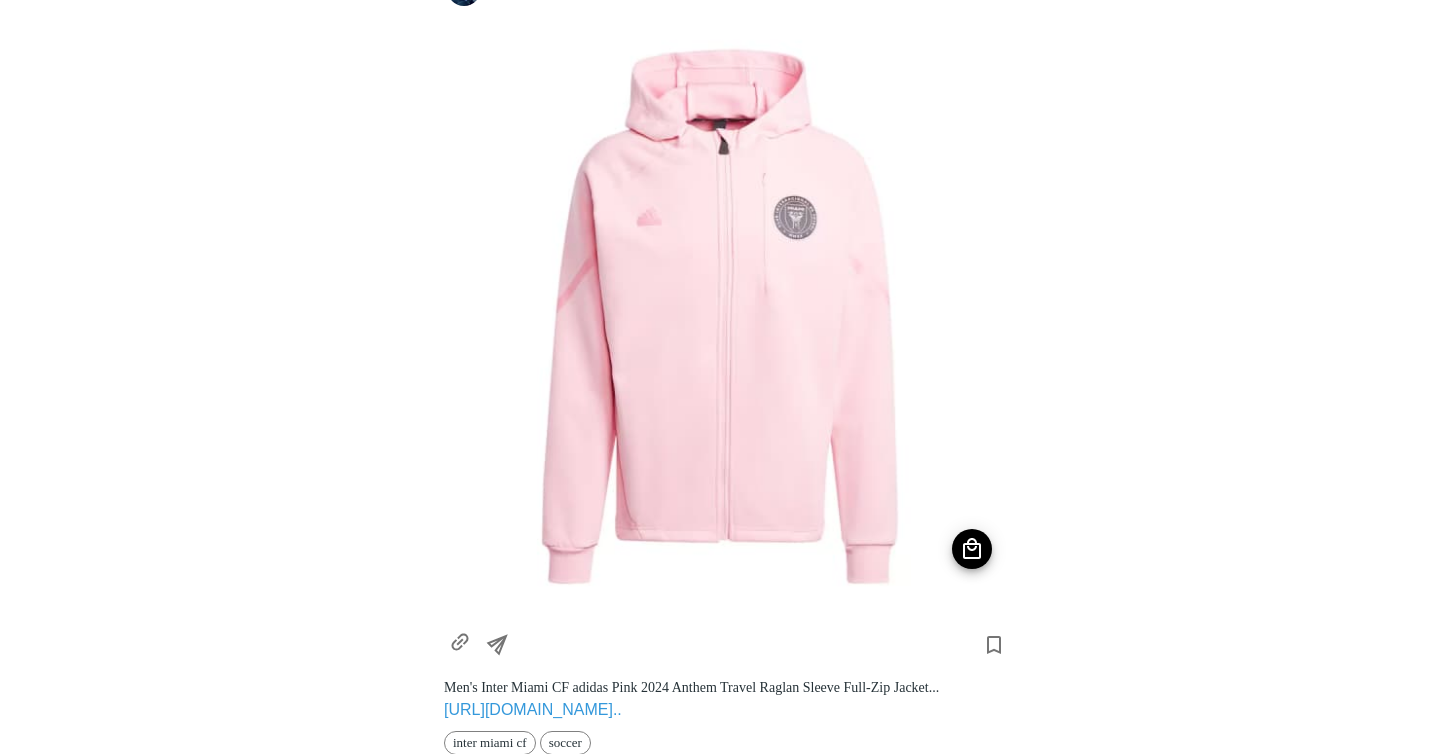 scroll, scrollTop: 199, scrollLeft: 0, axis: vertical 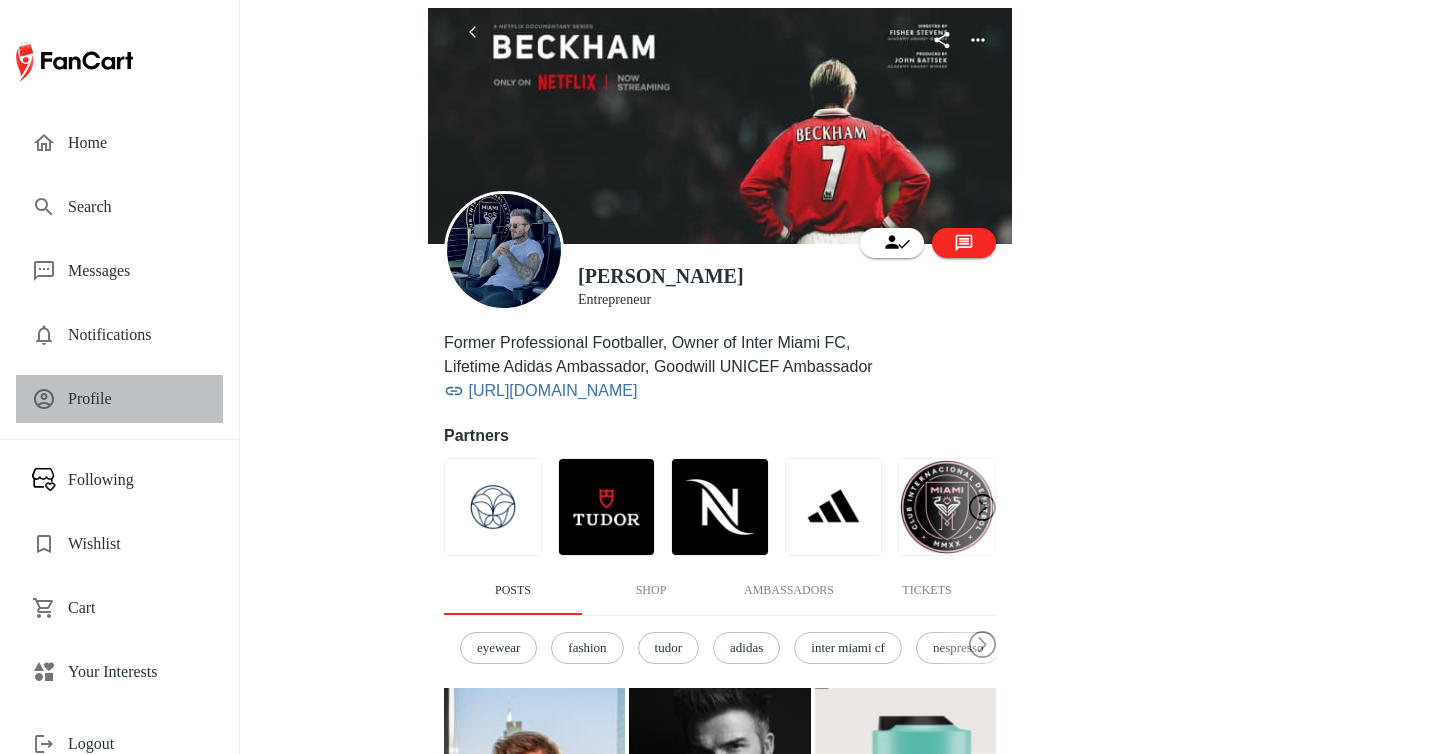 click on "Profile" at bounding box center (137, 399) 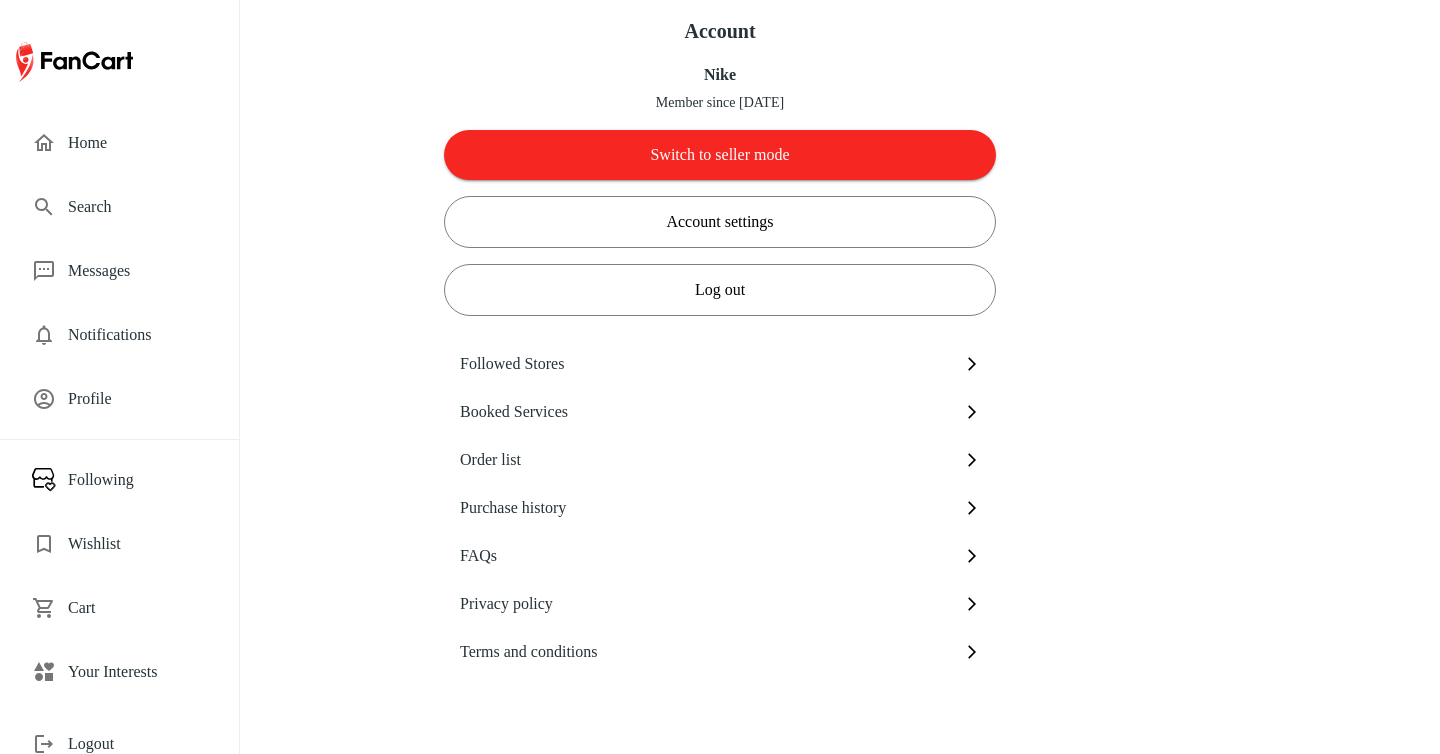 click on "Home" at bounding box center (137, 143) 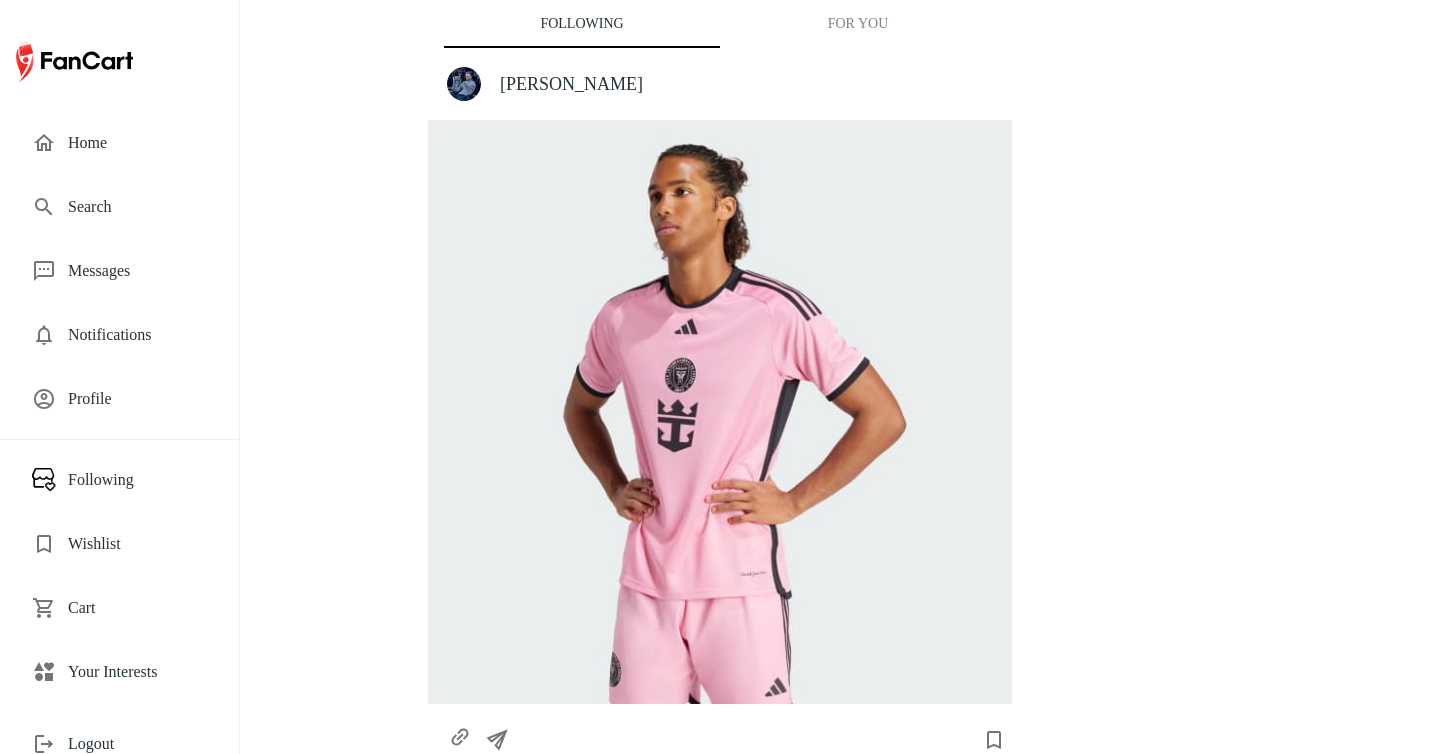 scroll, scrollTop: 0, scrollLeft: 0, axis: both 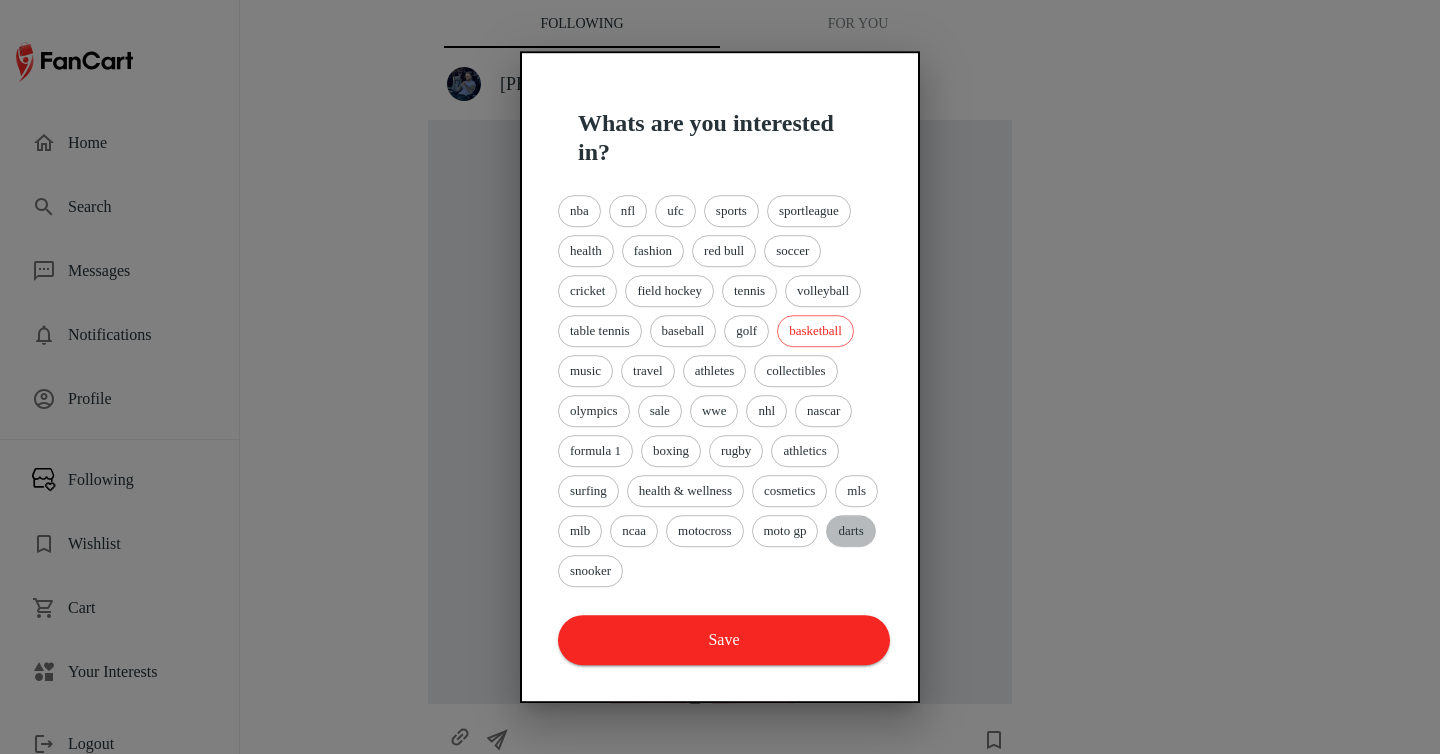 click on "darts" at bounding box center [850, 531] 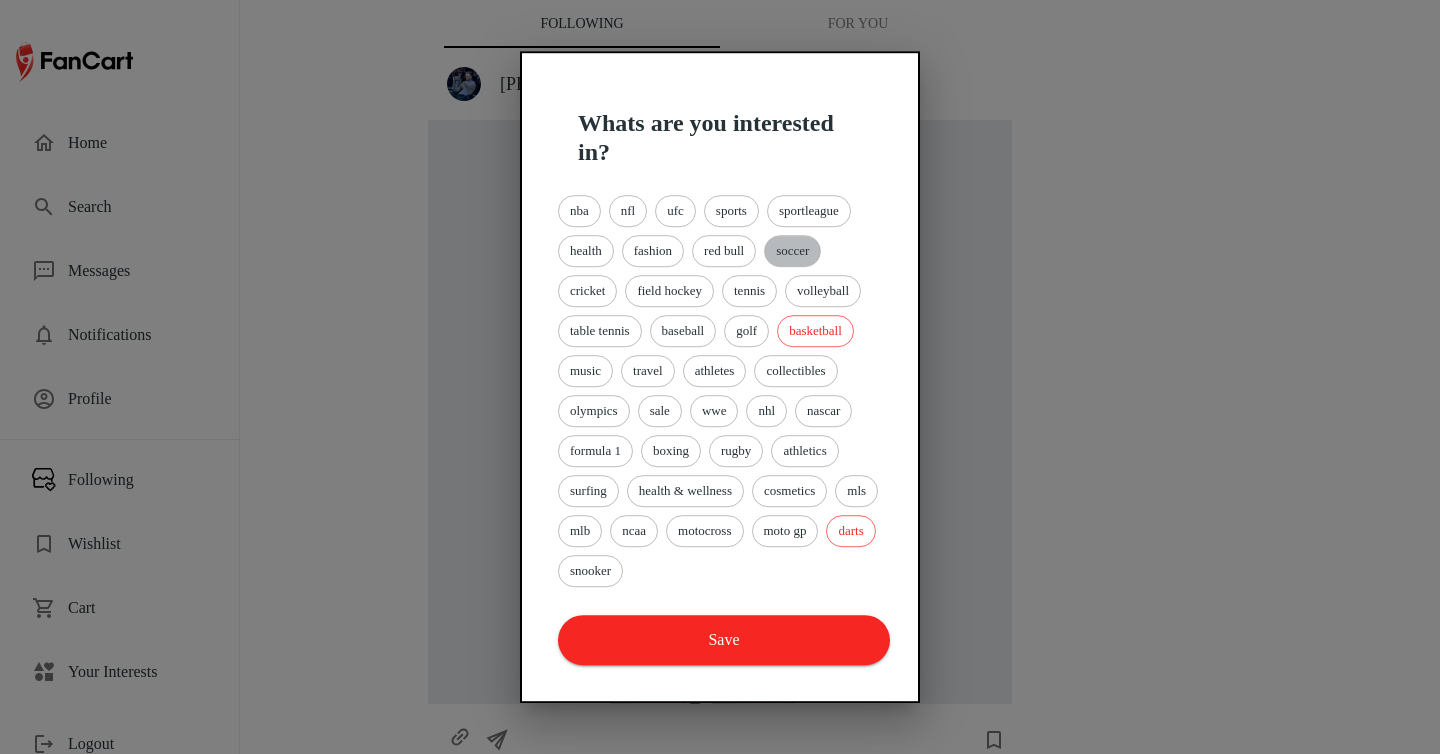 click on "soccer" at bounding box center [792, 251] 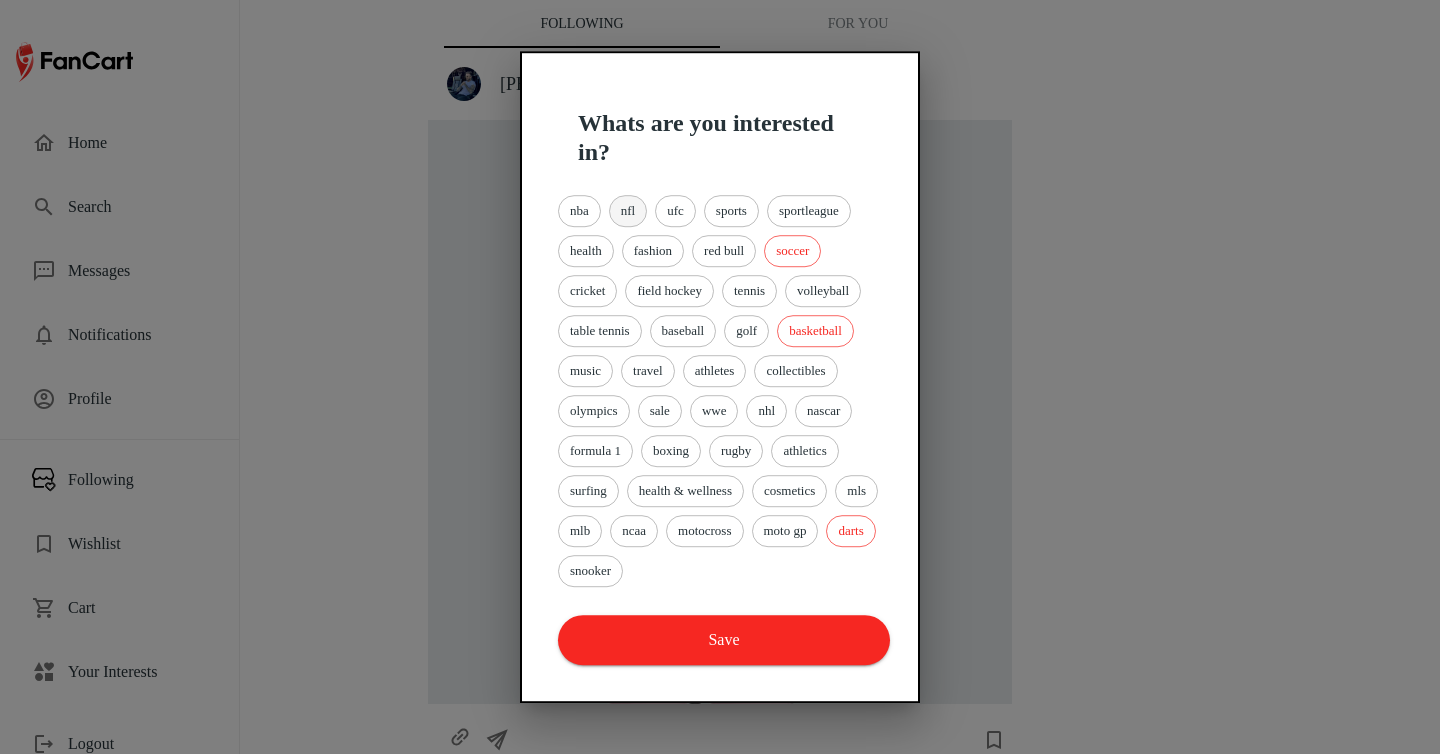 click on "nfl" at bounding box center (628, 211) 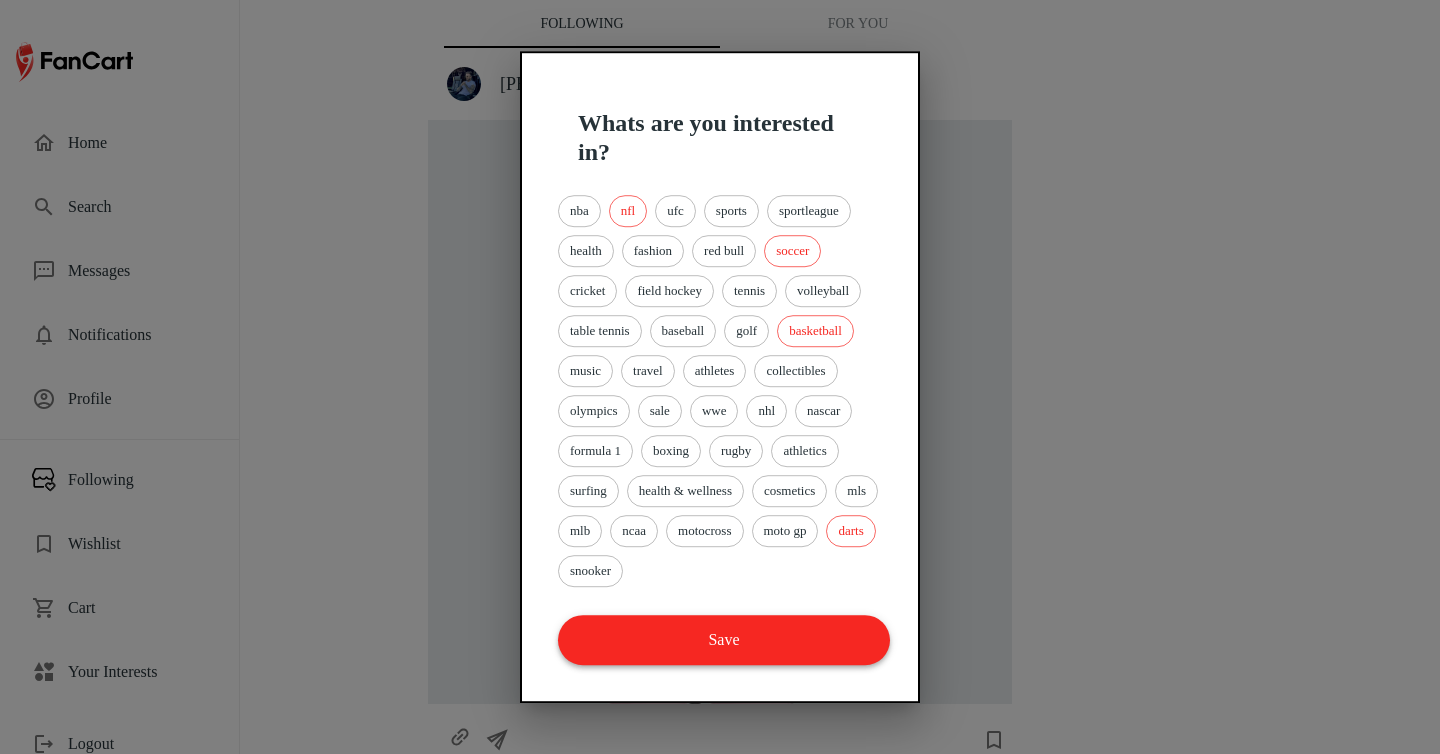 click on "Save" at bounding box center (724, 640) 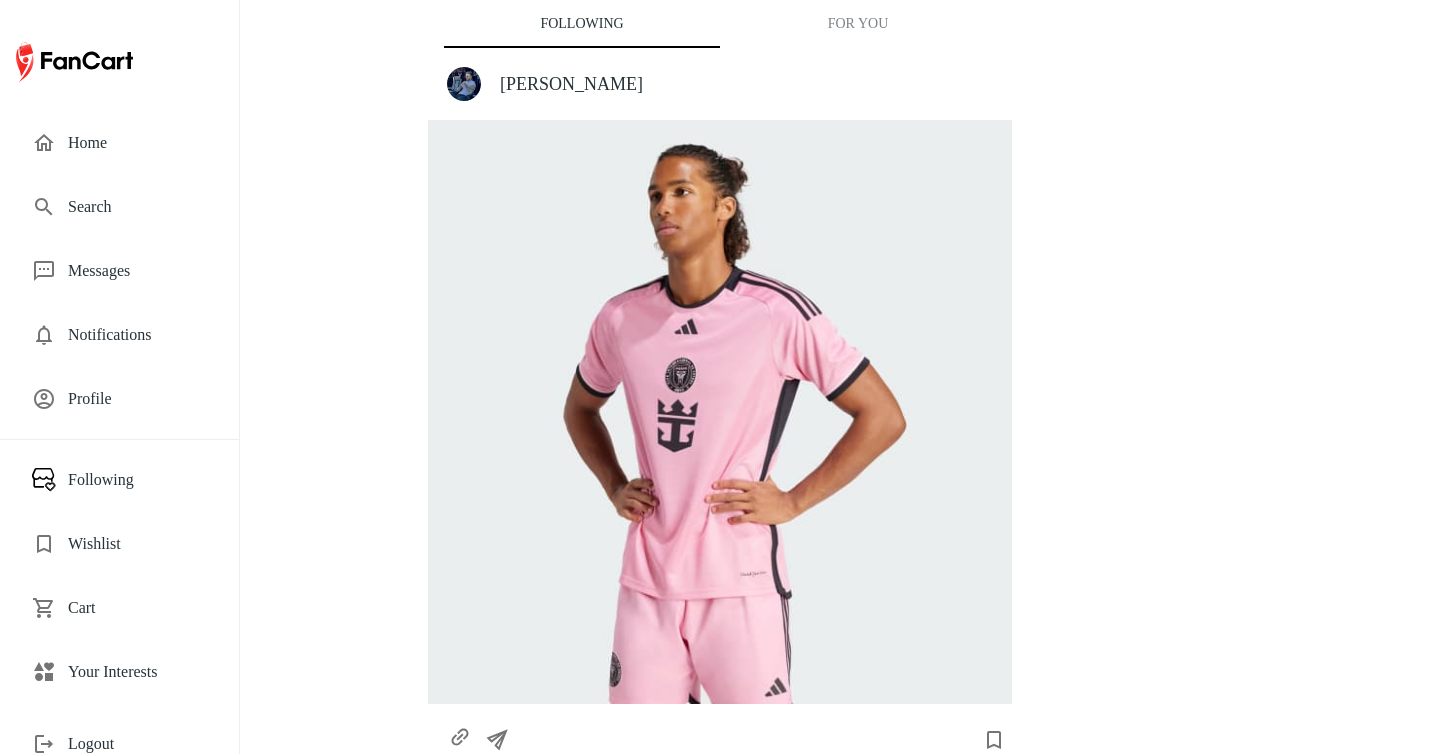 scroll, scrollTop: 0, scrollLeft: 0, axis: both 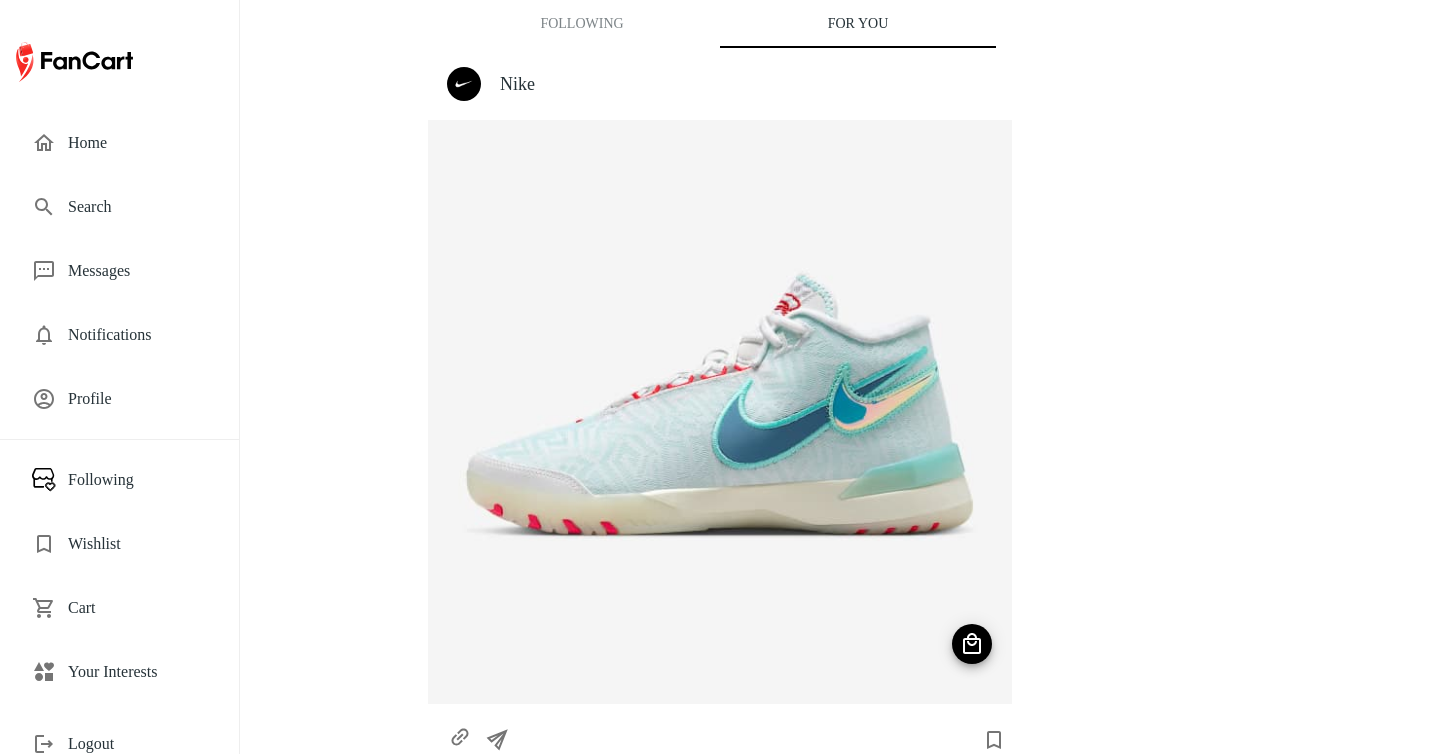 click on "Home" at bounding box center (137, 143) 